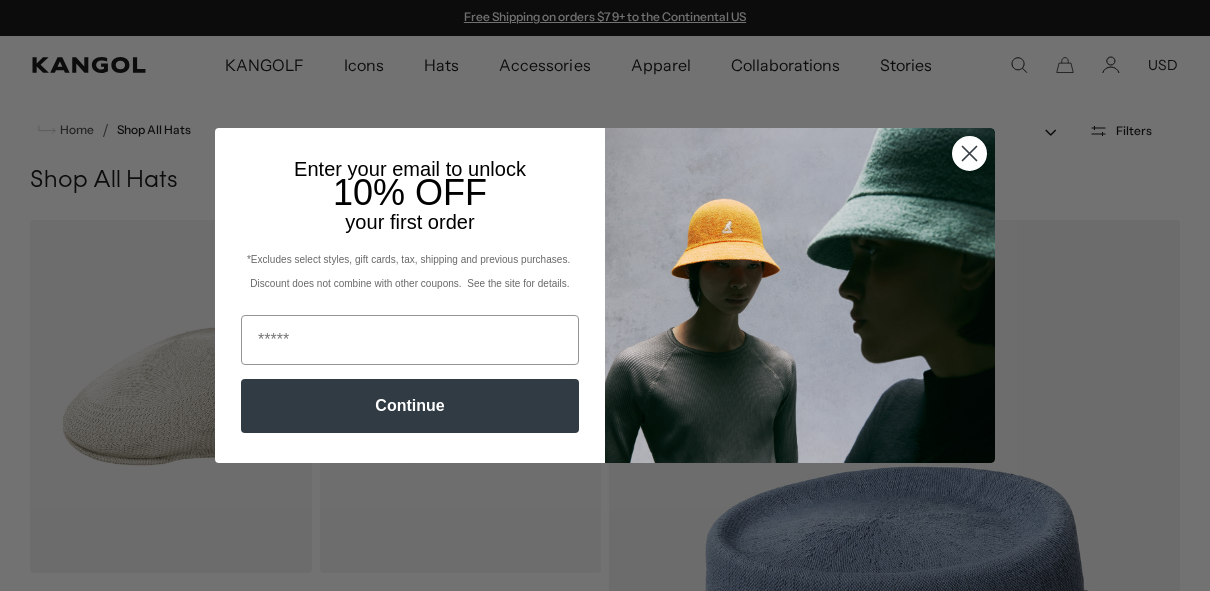 scroll, scrollTop: 0, scrollLeft: 0, axis: both 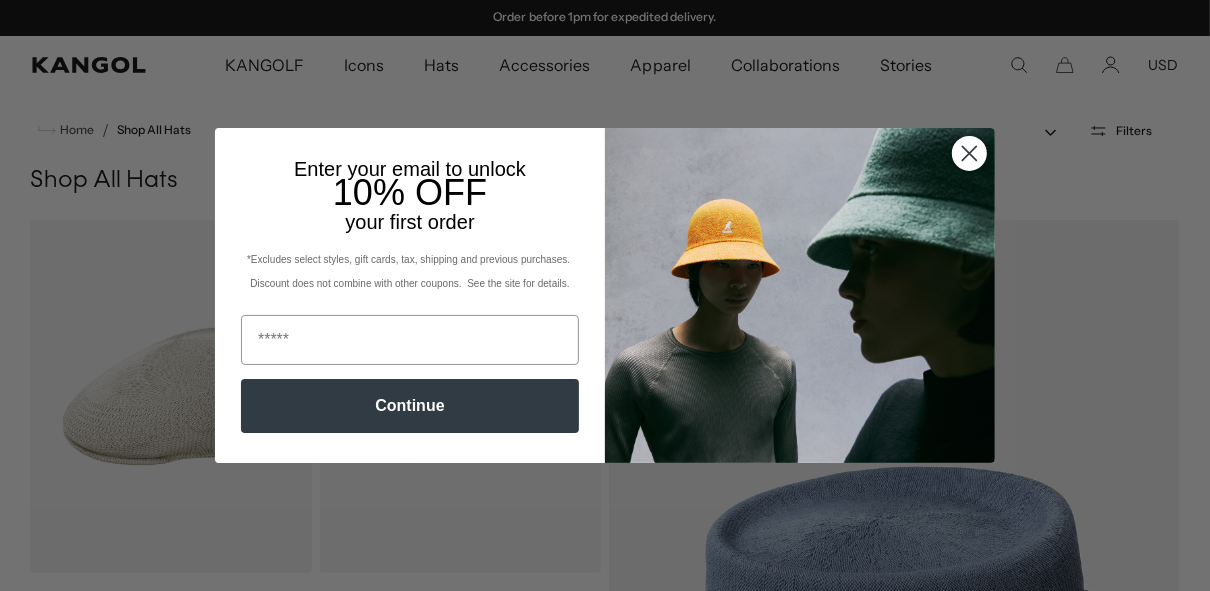click 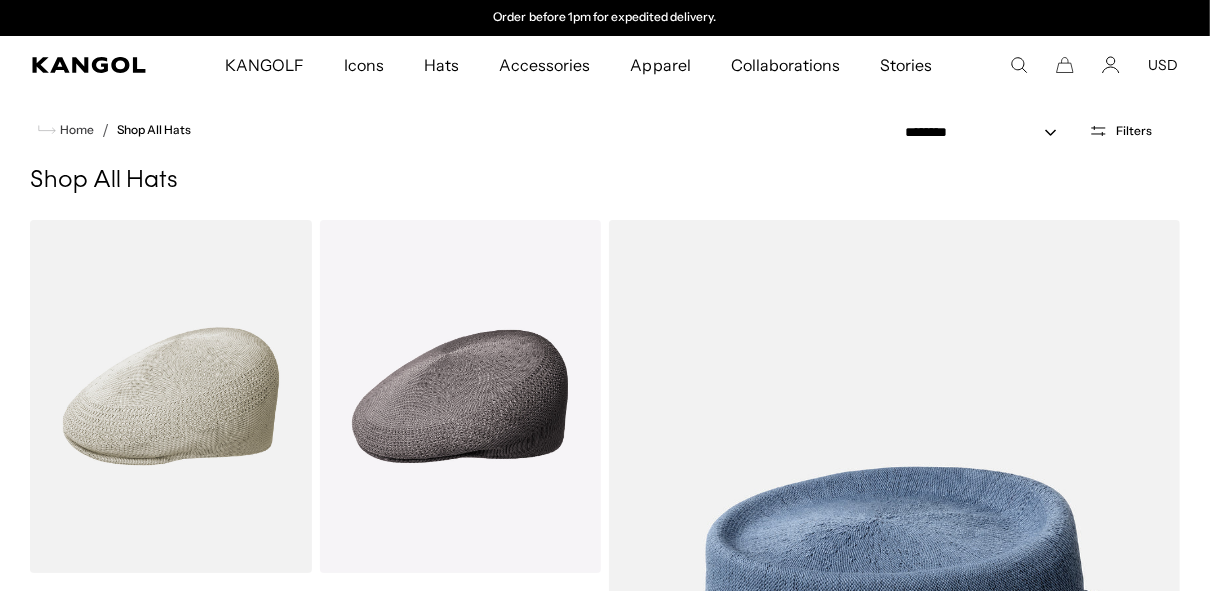 scroll, scrollTop: 0, scrollLeft: 0, axis: both 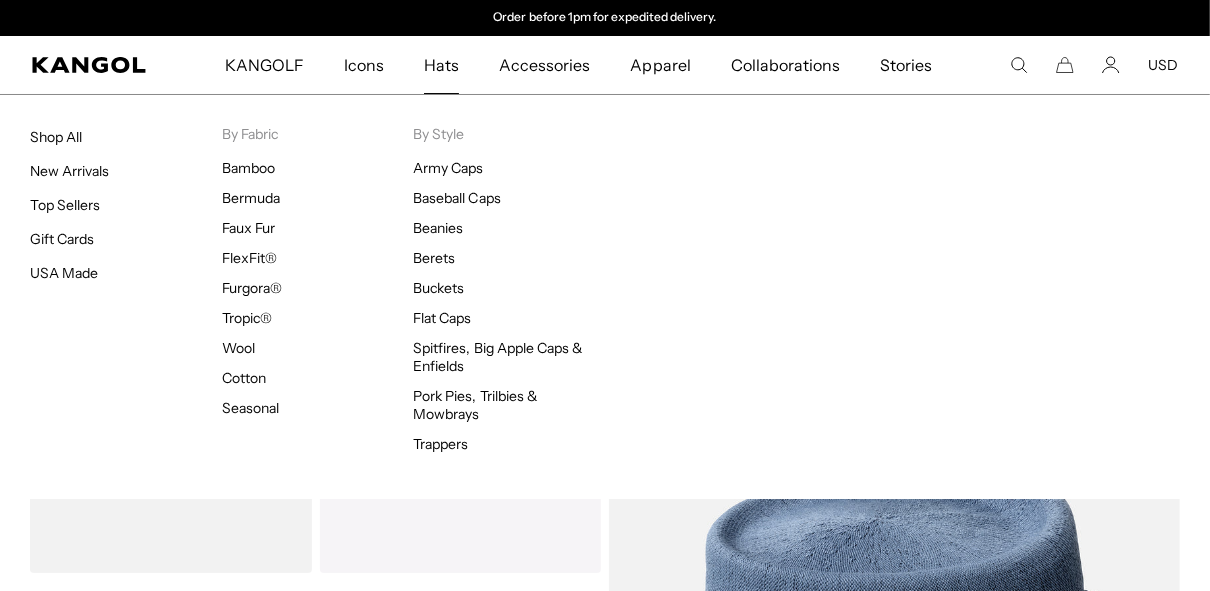 click on "Hats" at bounding box center [441, 65] 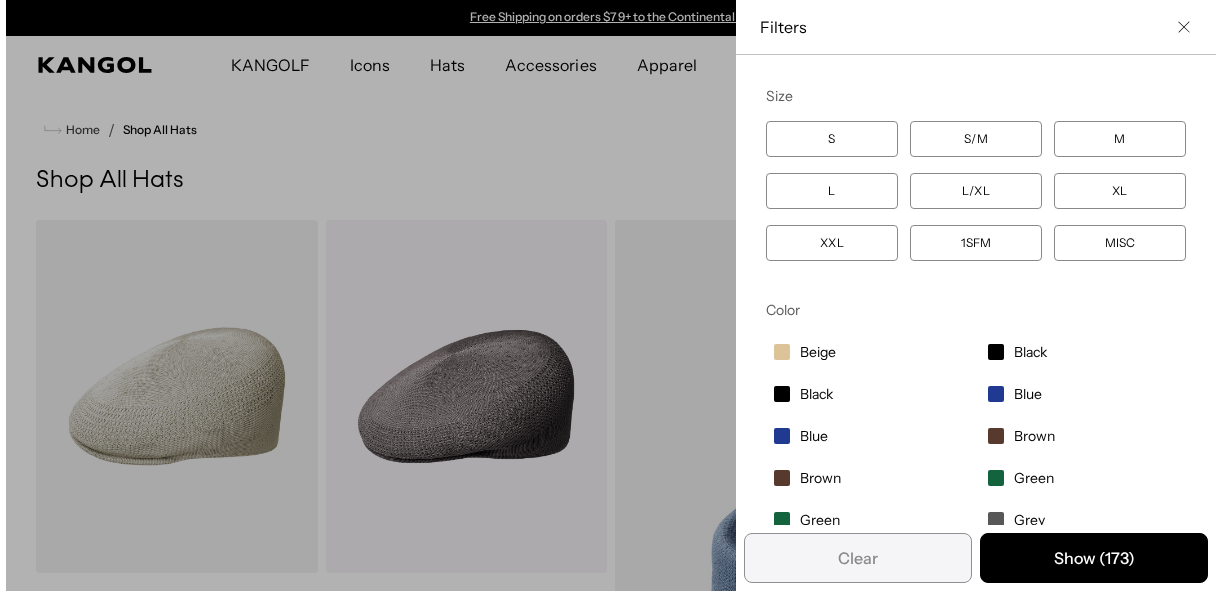 scroll, scrollTop: 0, scrollLeft: 0, axis: both 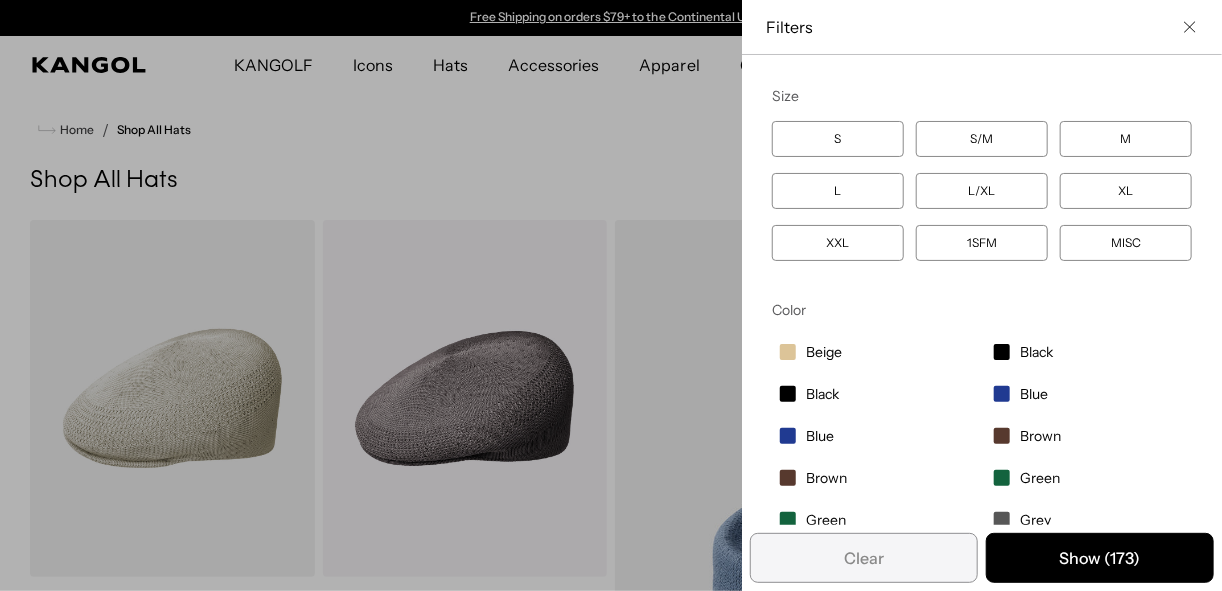 click on "XXL" at bounding box center (838, 243) 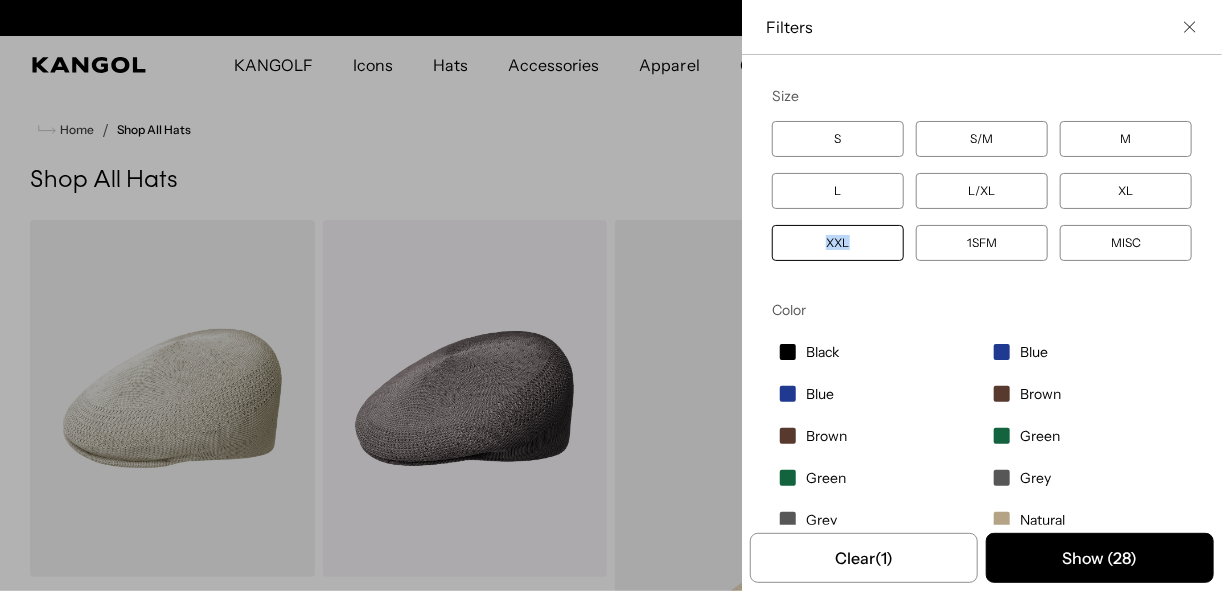 scroll, scrollTop: 0, scrollLeft: 0, axis: both 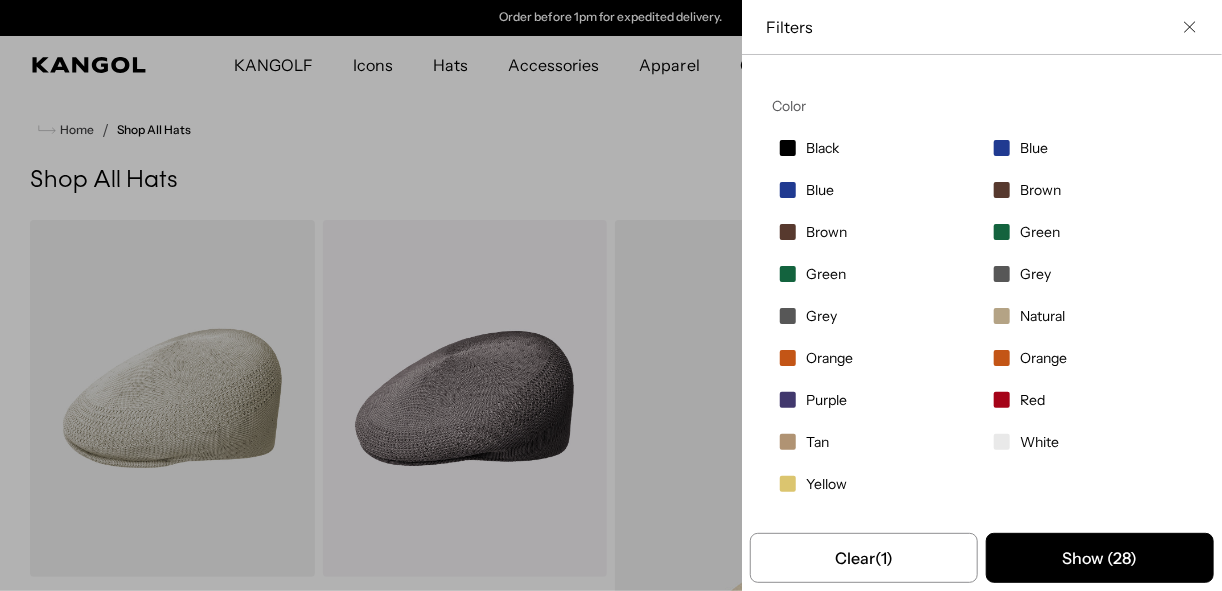 click 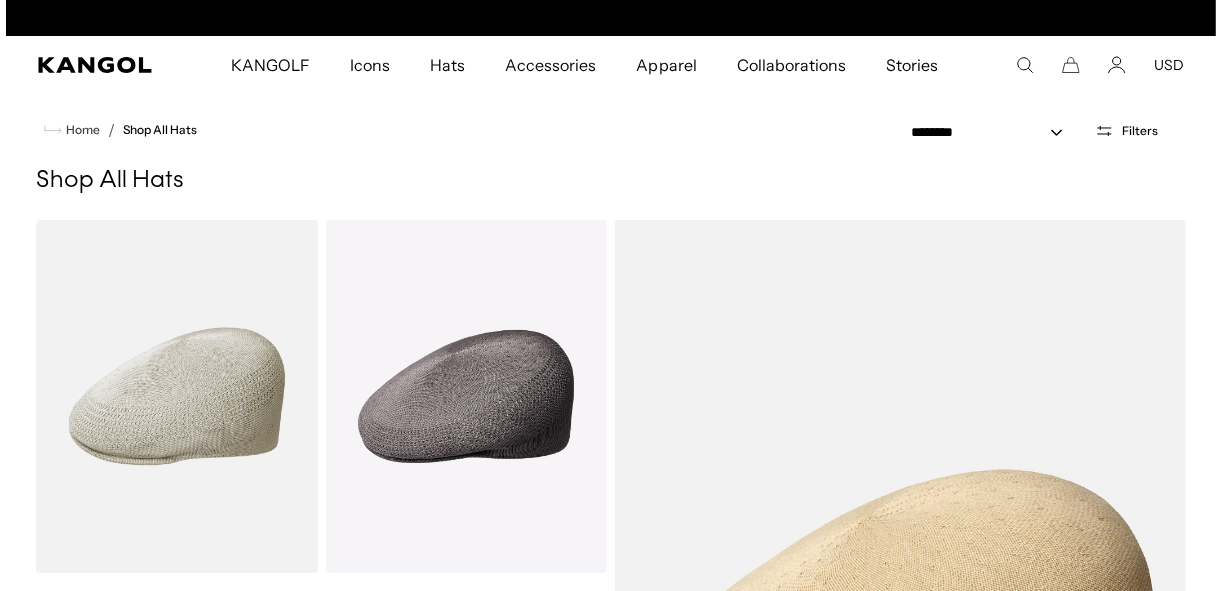 scroll, scrollTop: 0, scrollLeft: 0, axis: both 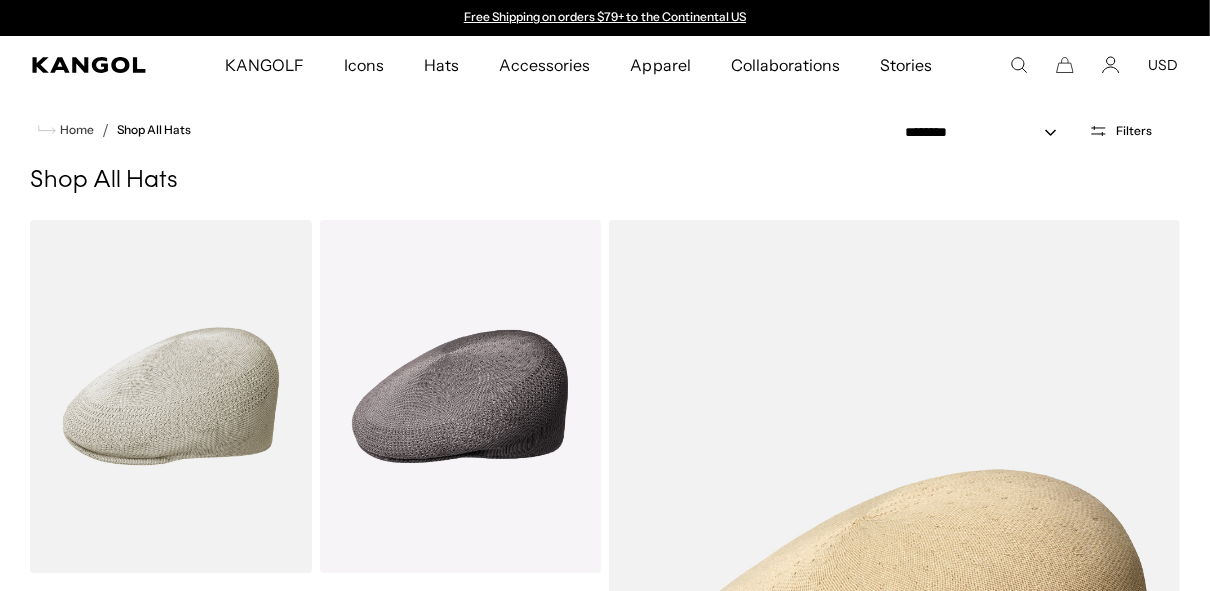 click 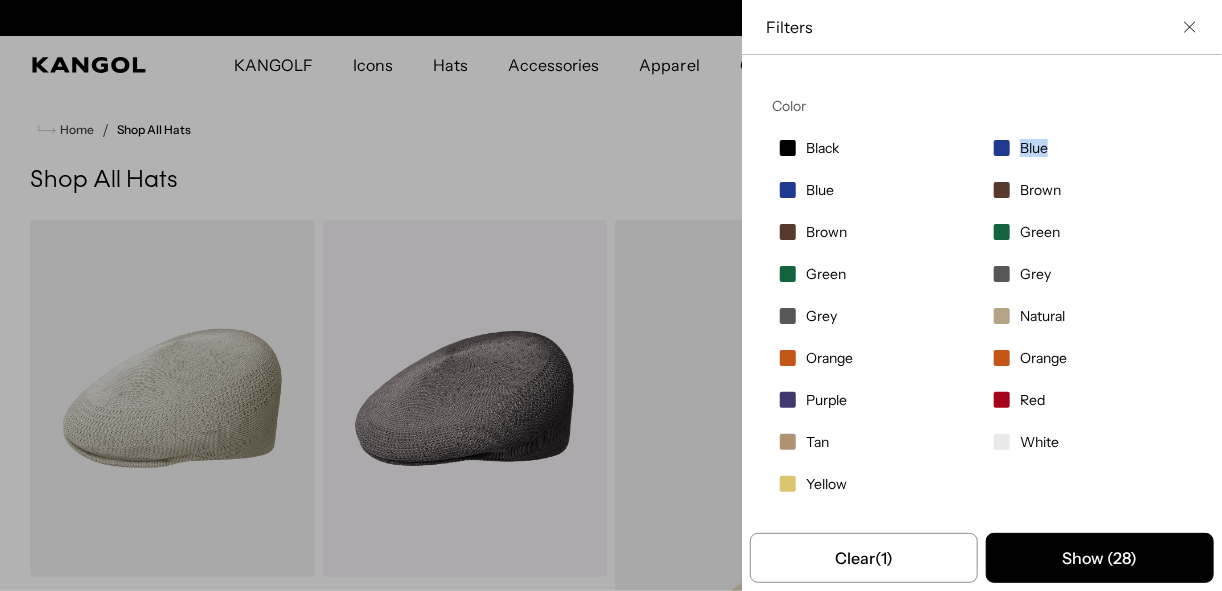 scroll, scrollTop: 0, scrollLeft: 0, axis: both 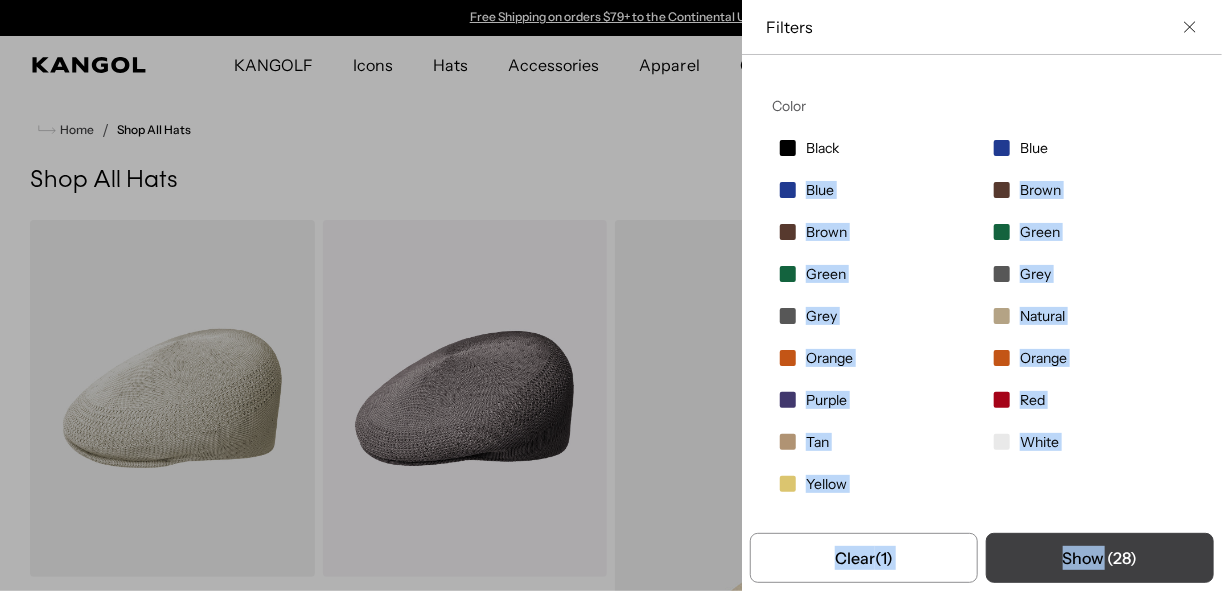 drag, startPoint x: 1107, startPoint y: 127, endPoint x: 1075, endPoint y: 547, distance: 421.2173 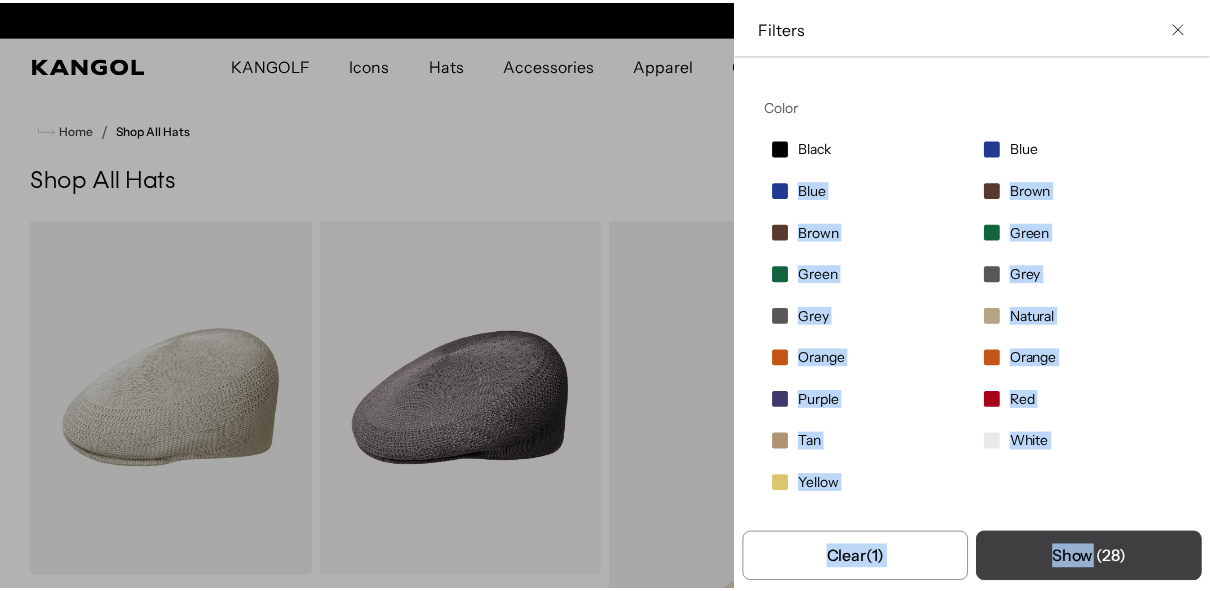 scroll, scrollTop: 0, scrollLeft: 0, axis: both 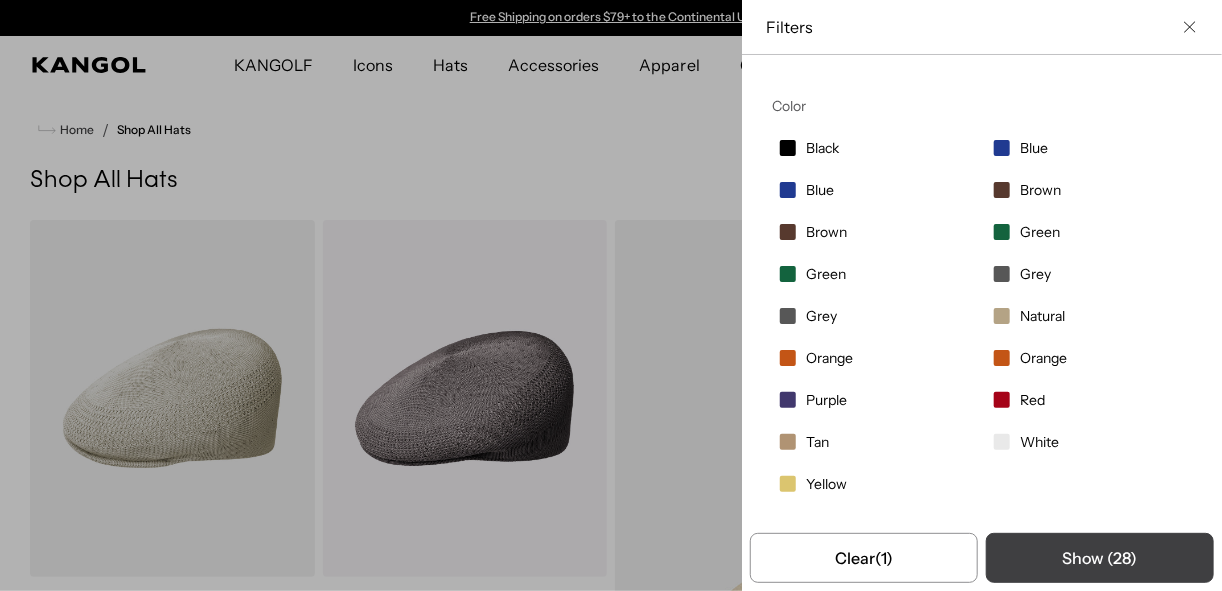 drag, startPoint x: 1075, startPoint y: 547, endPoint x: 1123, endPoint y: 561, distance: 50 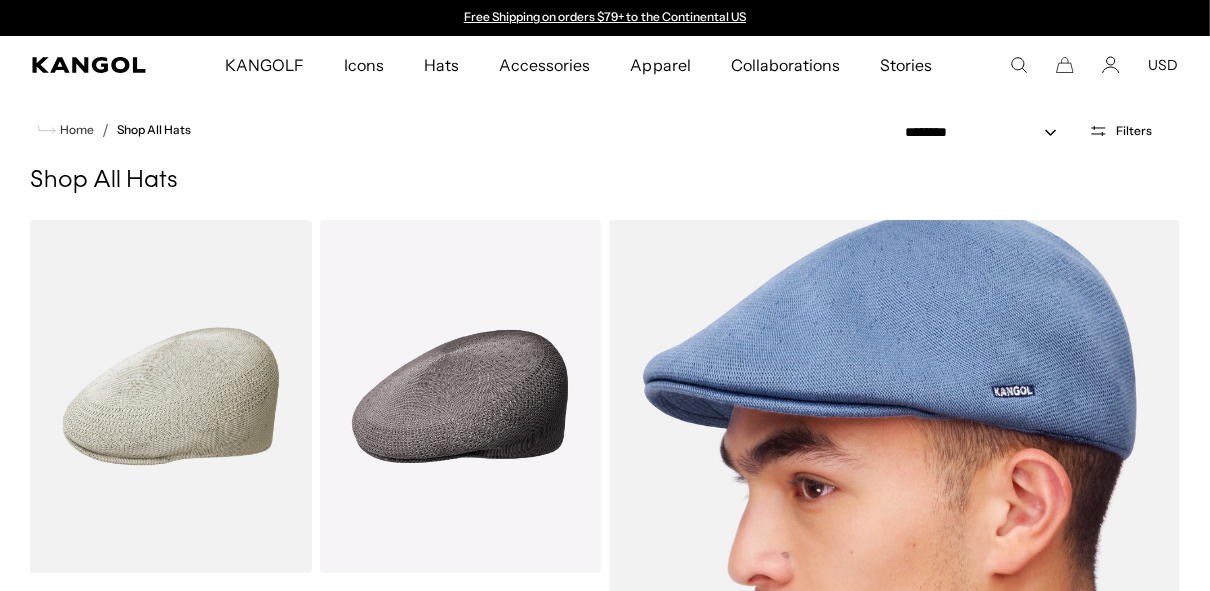 click at bounding box center (894, 633) 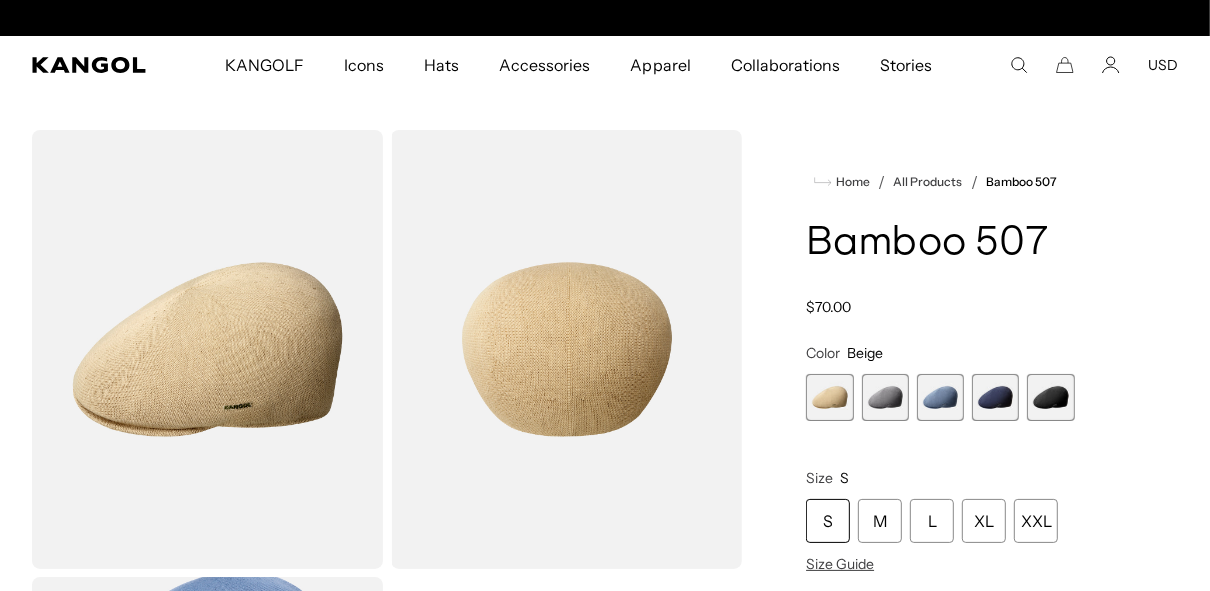 scroll, scrollTop: 0, scrollLeft: 0, axis: both 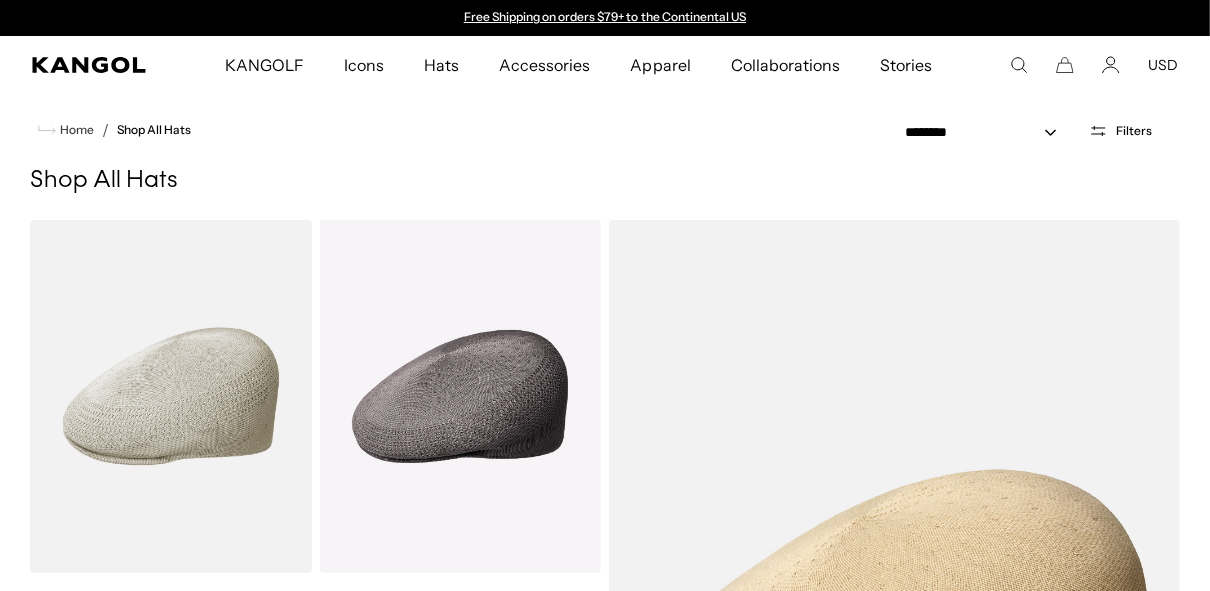 click 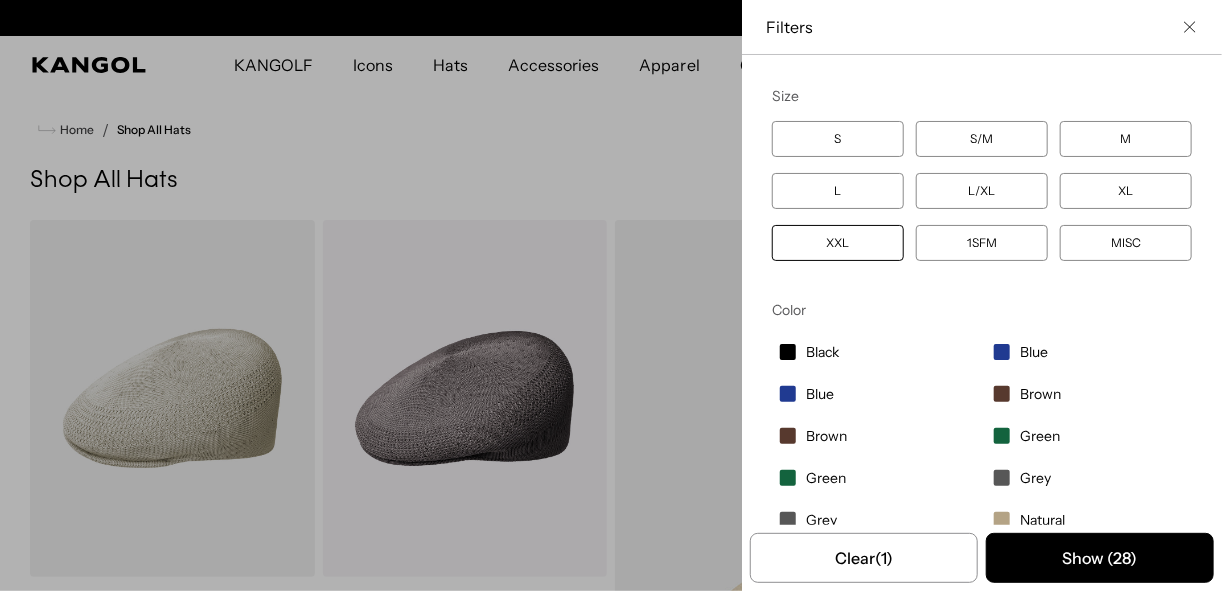 scroll, scrollTop: 0, scrollLeft: 412, axis: horizontal 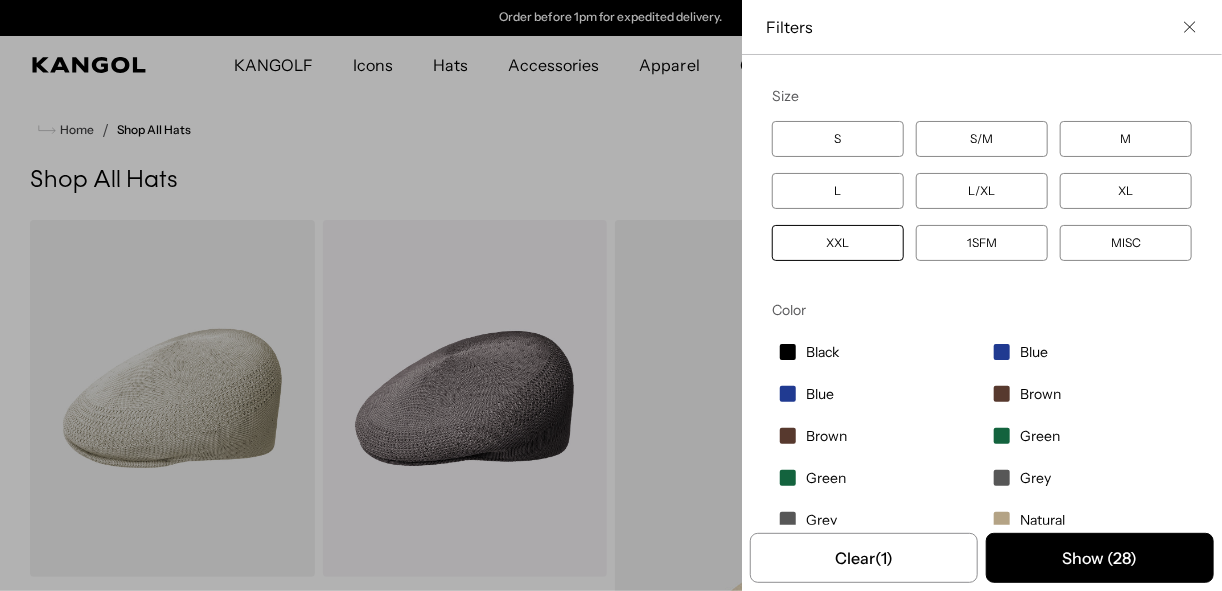 click on "XXL" at bounding box center [838, 243] 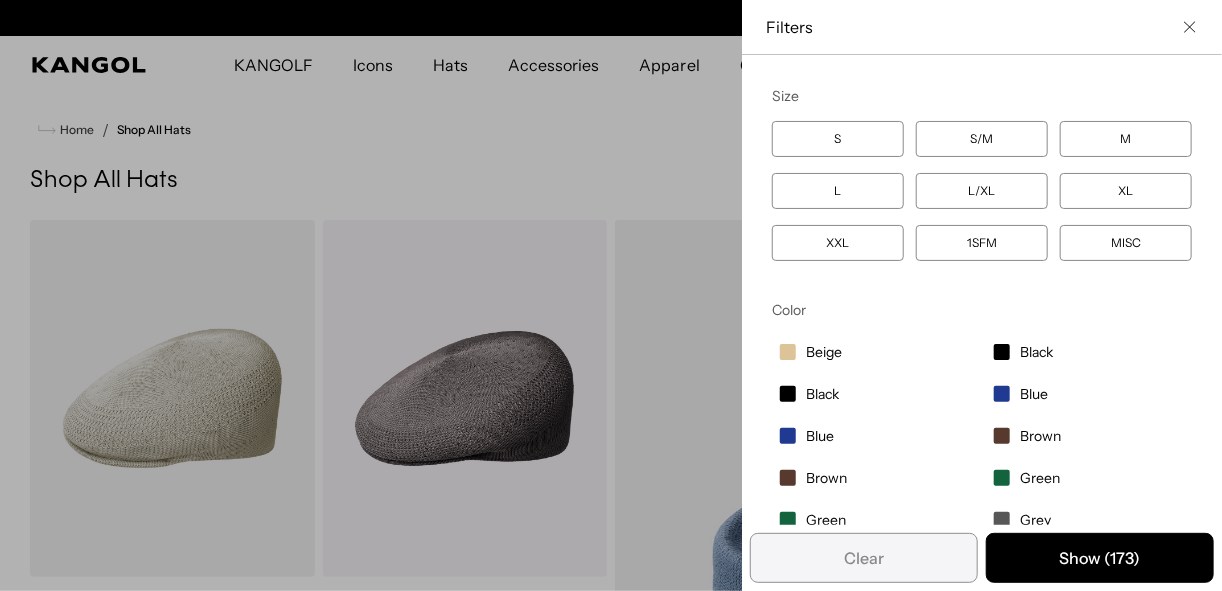 scroll, scrollTop: 0, scrollLeft: 0, axis: both 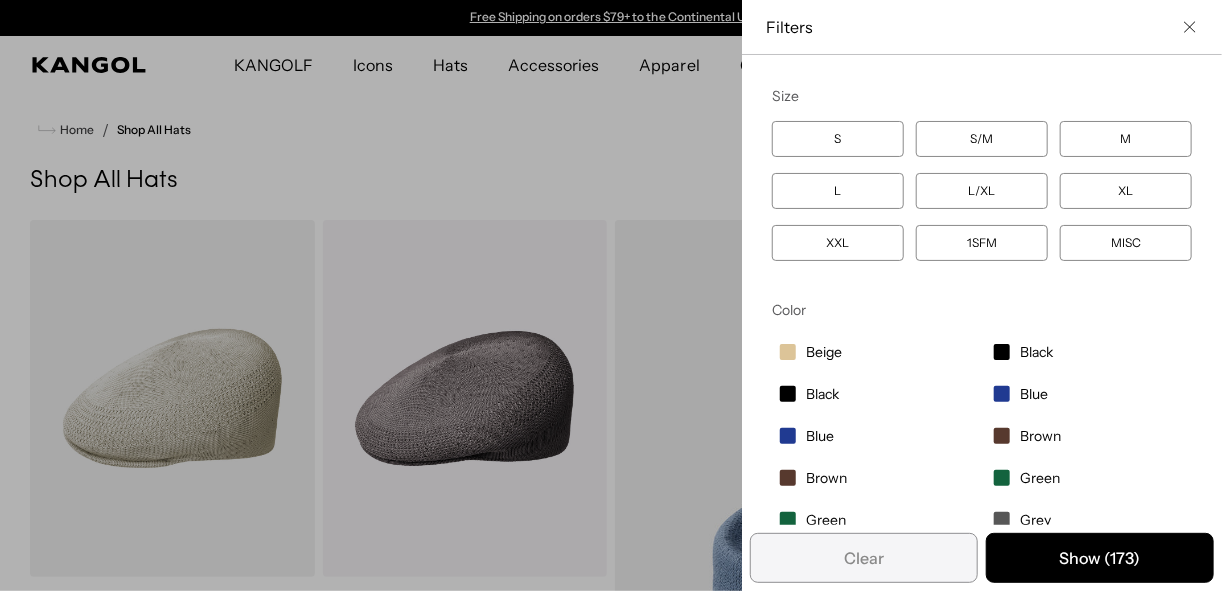 click on "XXL" at bounding box center [838, 243] 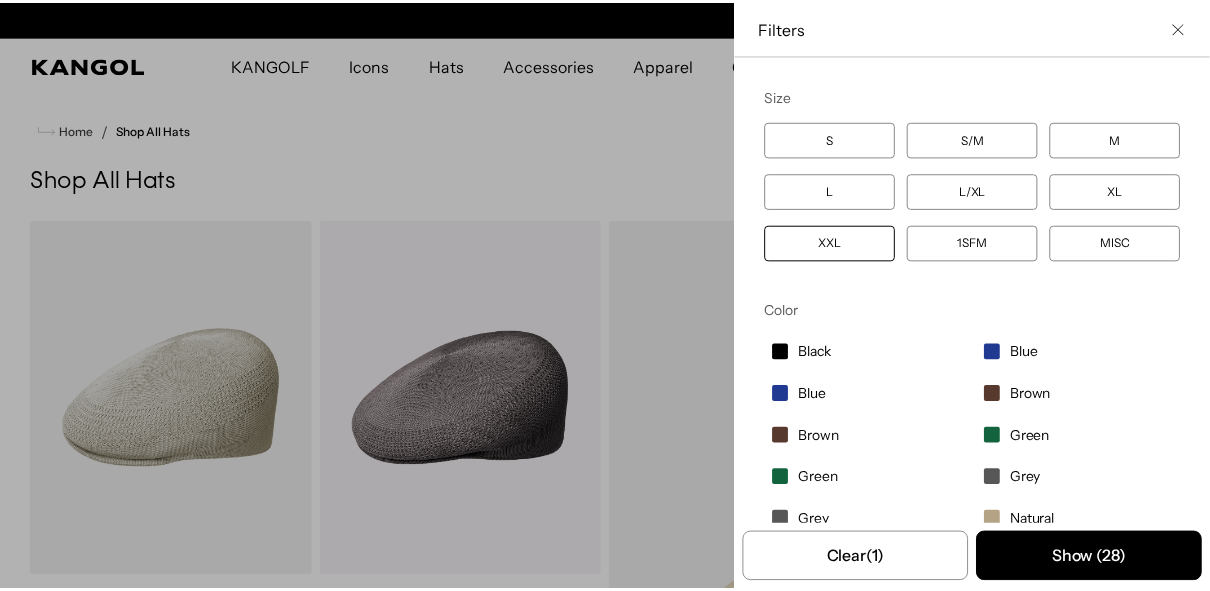 scroll, scrollTop: 0, scrollLeft: 412, axis: horizontal 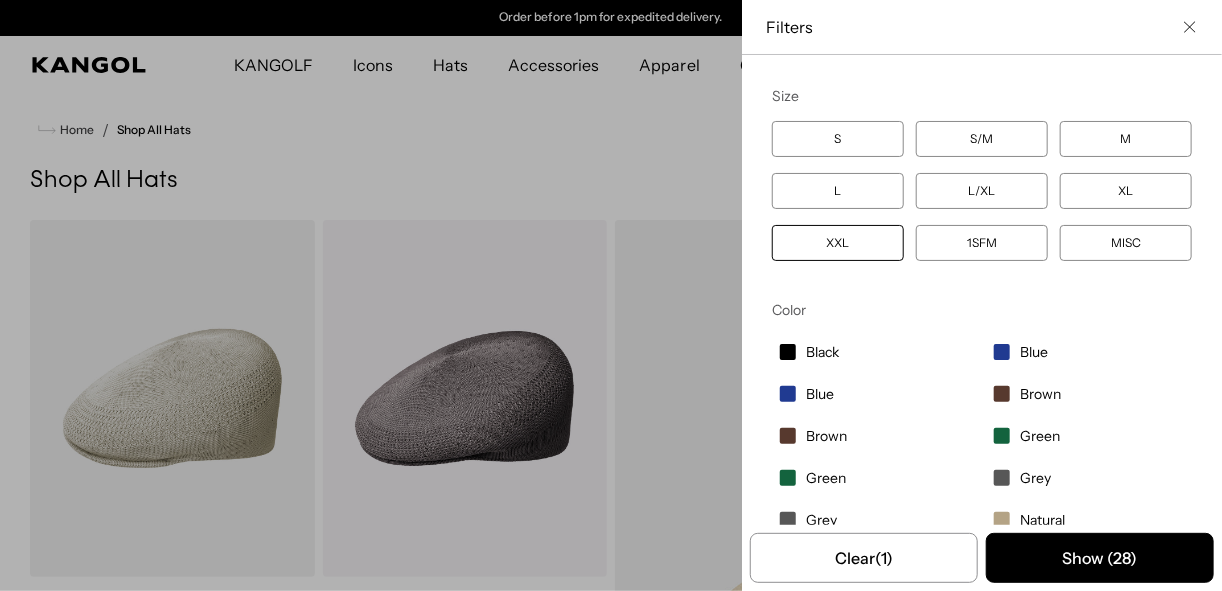 click 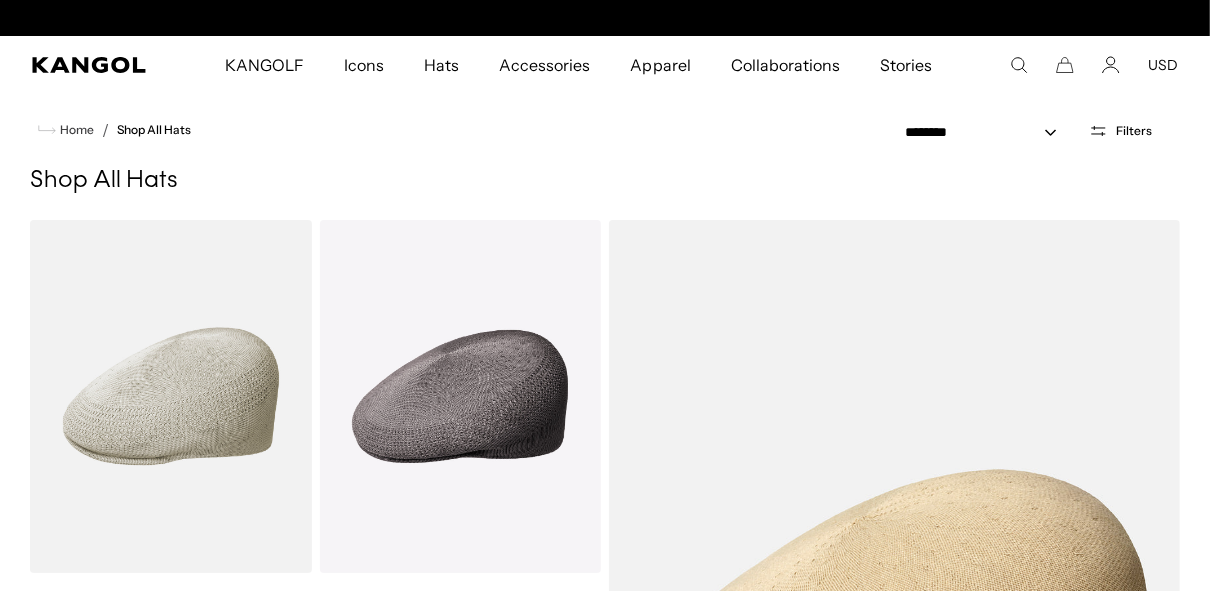 scroll, scrollTop: 0, scrollLeft: 0, axis: both 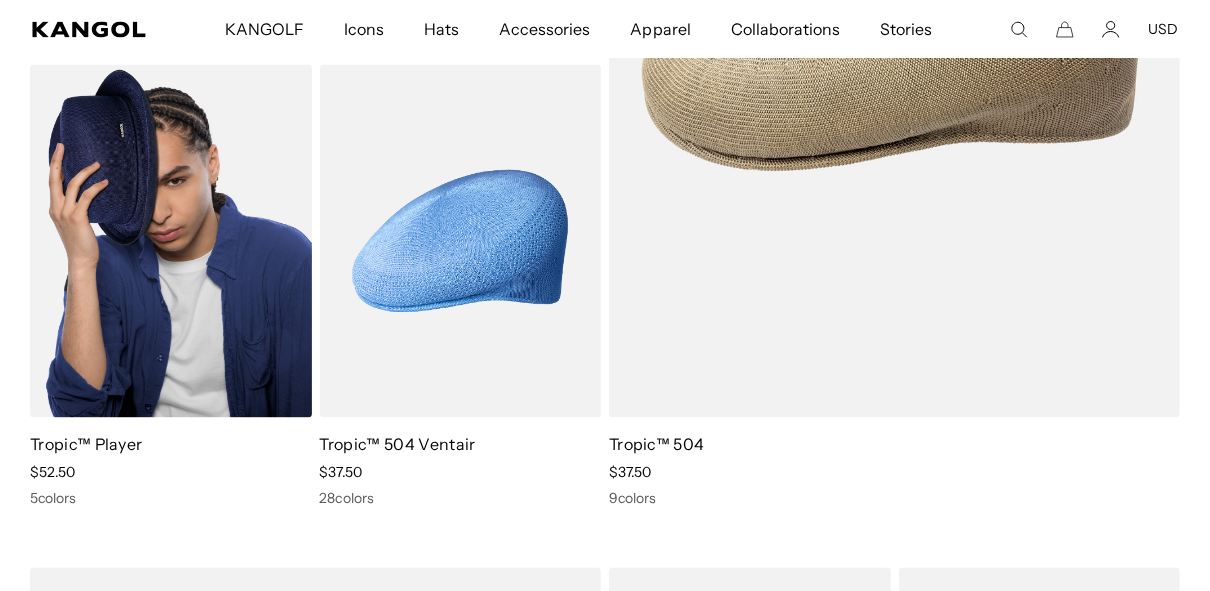 click on "Tropic™ Player" at bounding box center [171, 444] 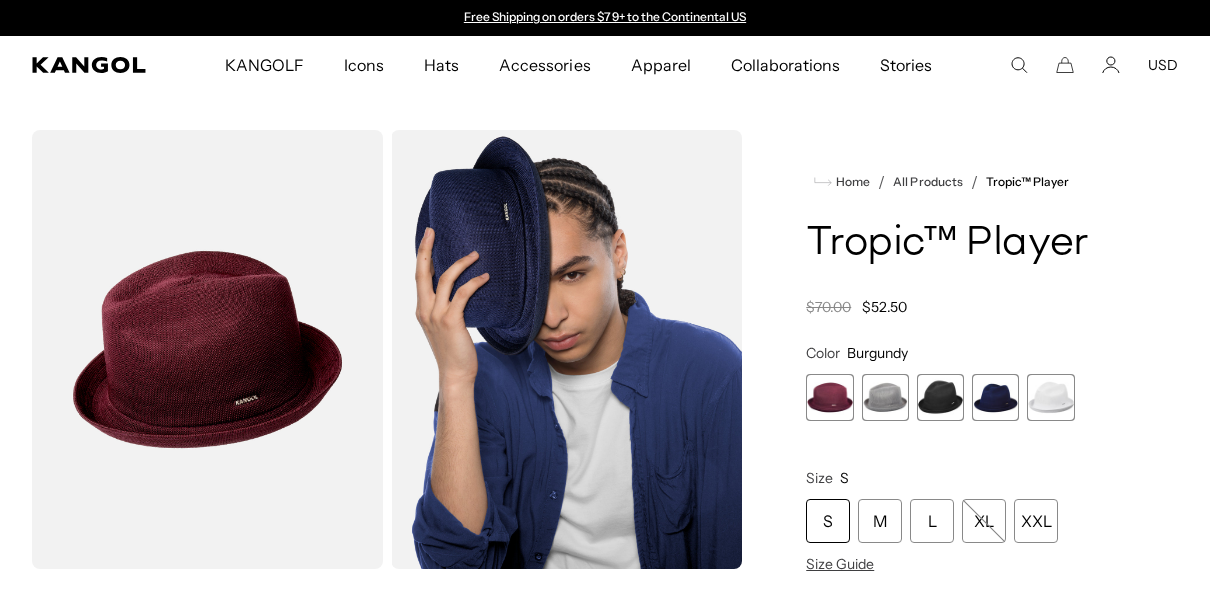 scroll, scrollTop: 0, scrollLeft: 0, axis: both 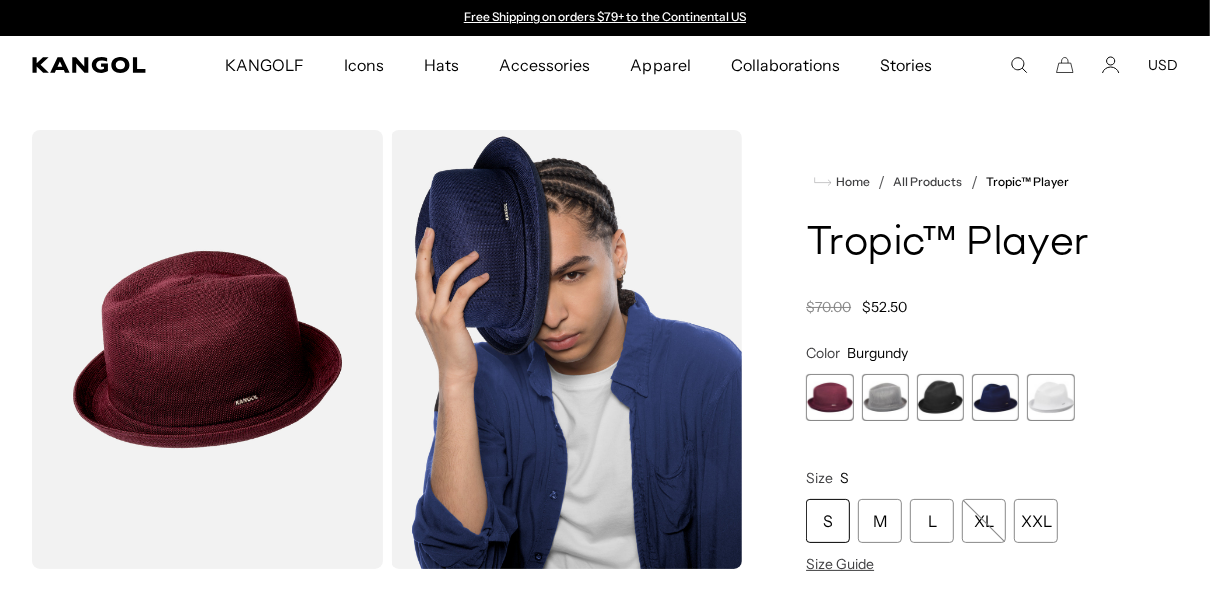 click at bounding box center [885, 397] 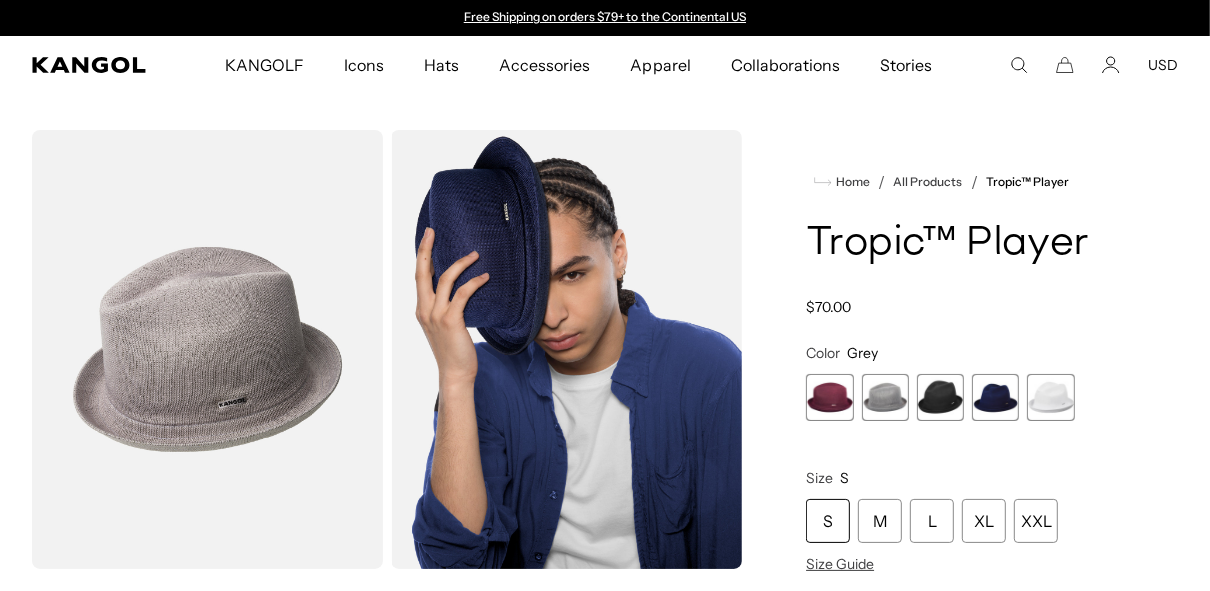 click at bounding box center (940, 397) 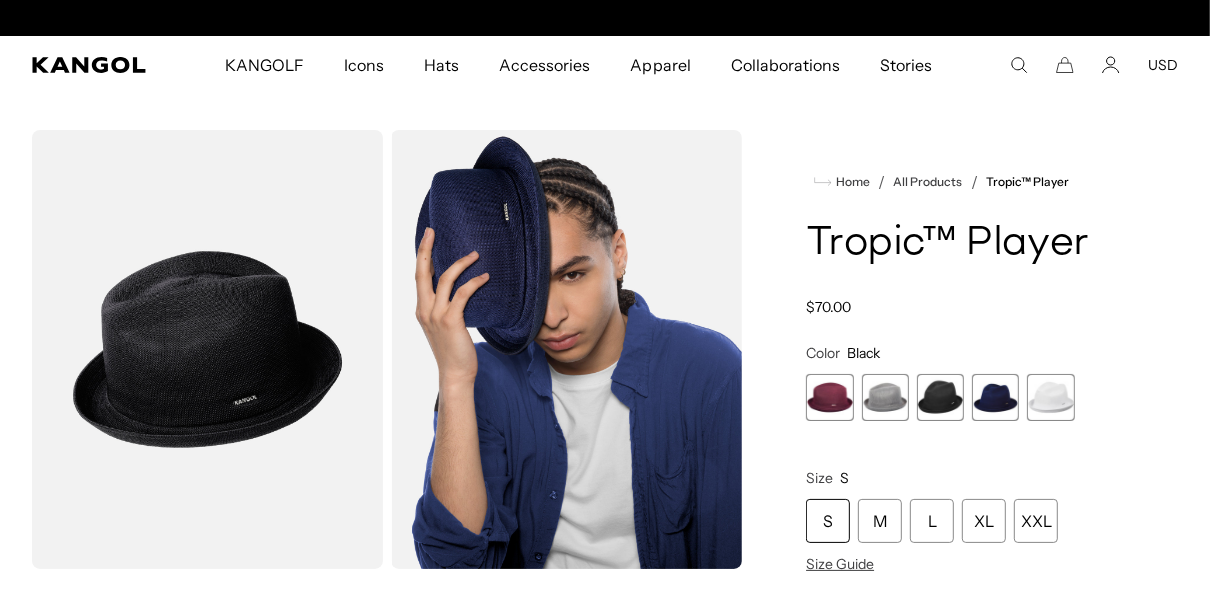 scroll, scrollTop: 0, scrollLeft: 412, axis: horizontal 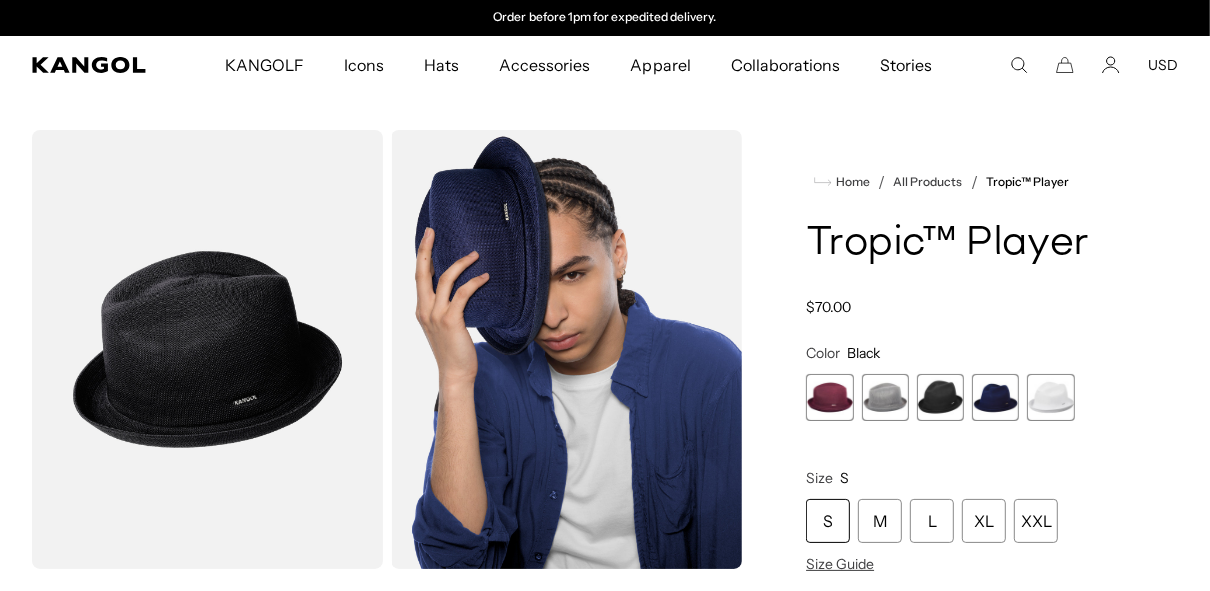click at bounding box center [995, 397] 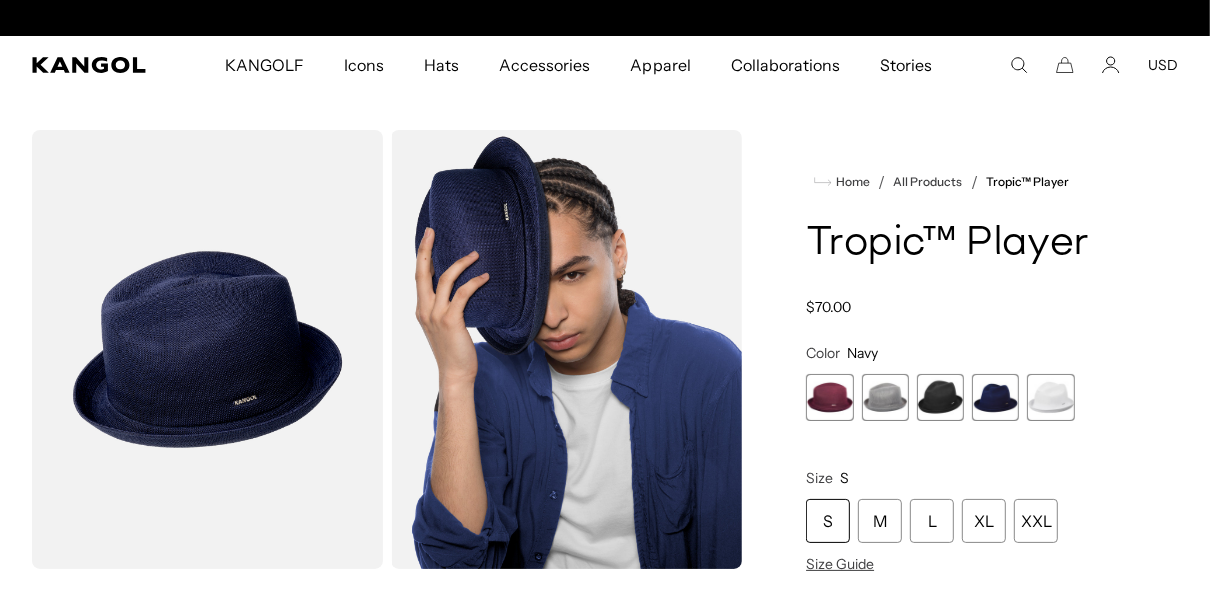 scroll, scrollTop: 0, scrollLeft: 0, axis: both 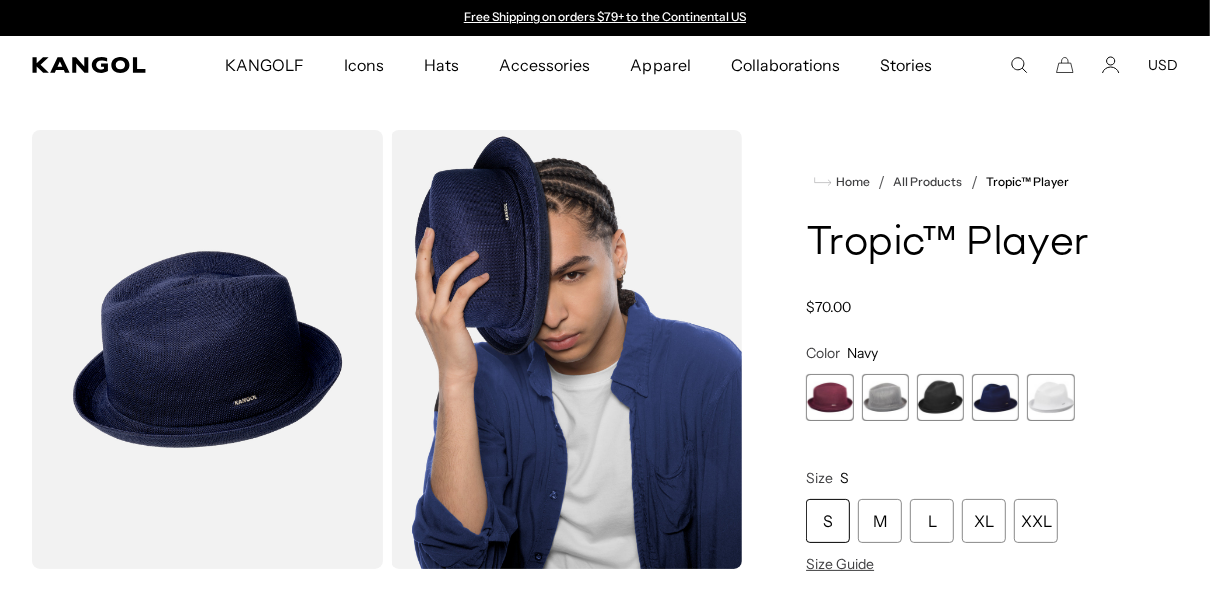 click at bounding box center [1050, 397] 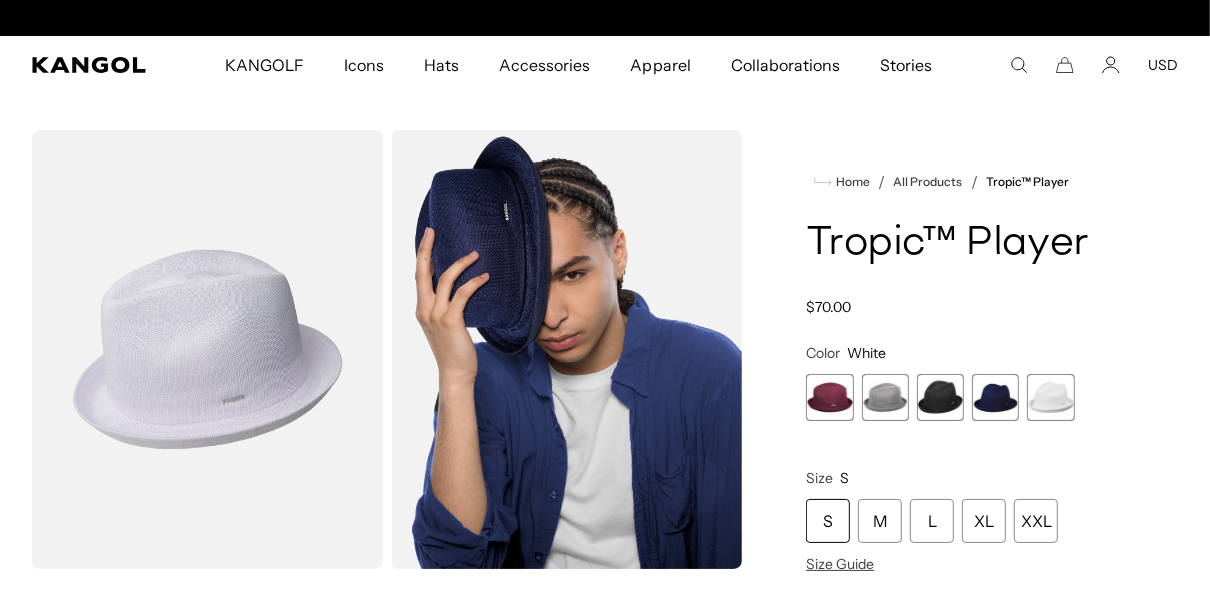 scroll, scrollTop: 0, scrollLeft: 0, axis: both 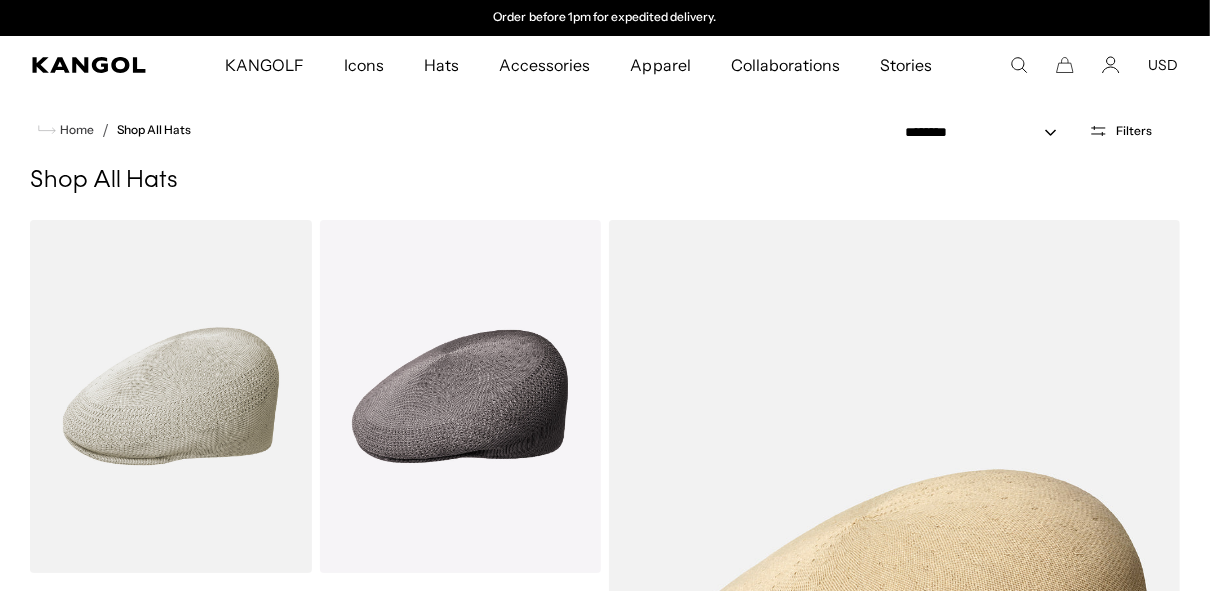 click 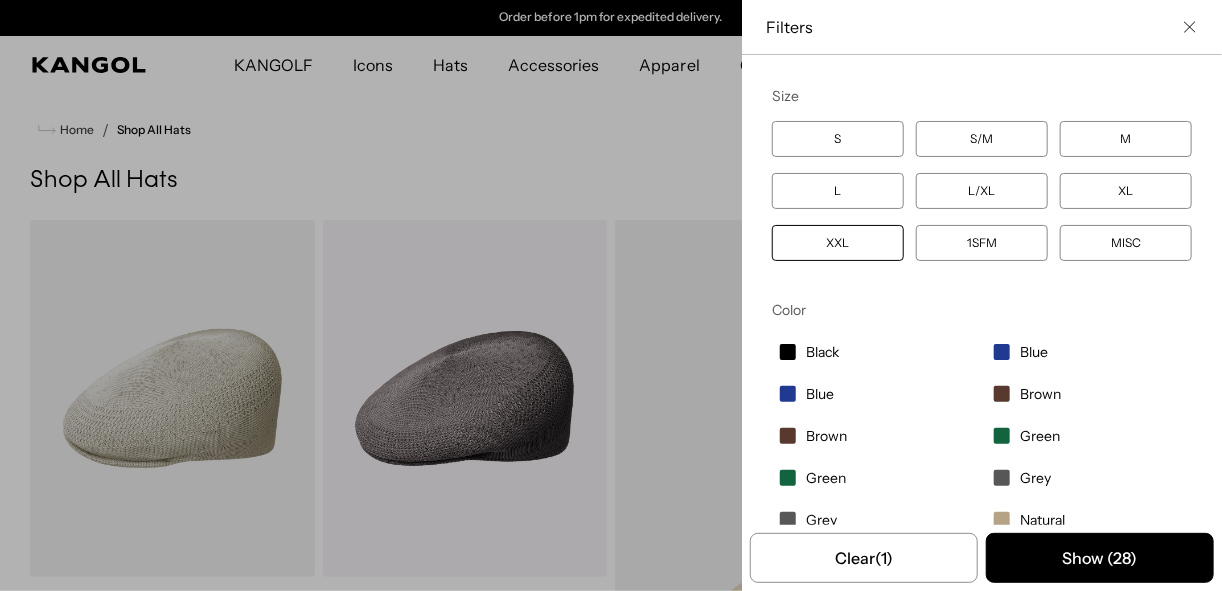 click on "XXL" at bounding box center [838, 243] 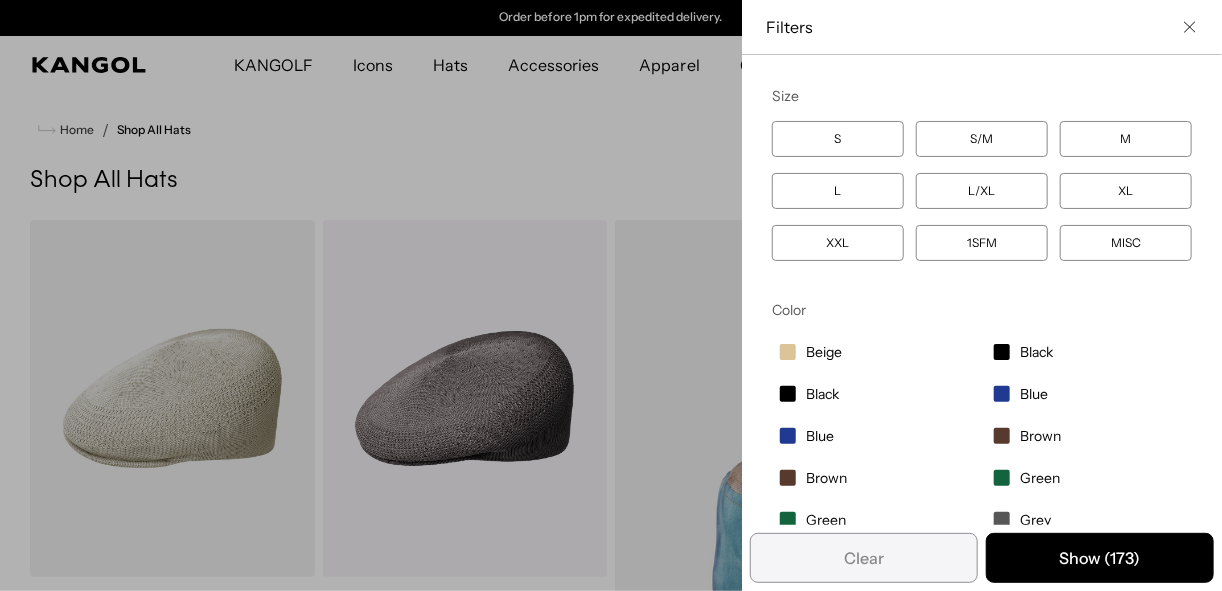 scroll, scrollTop: 0, scrollLeft: 0, axis: both 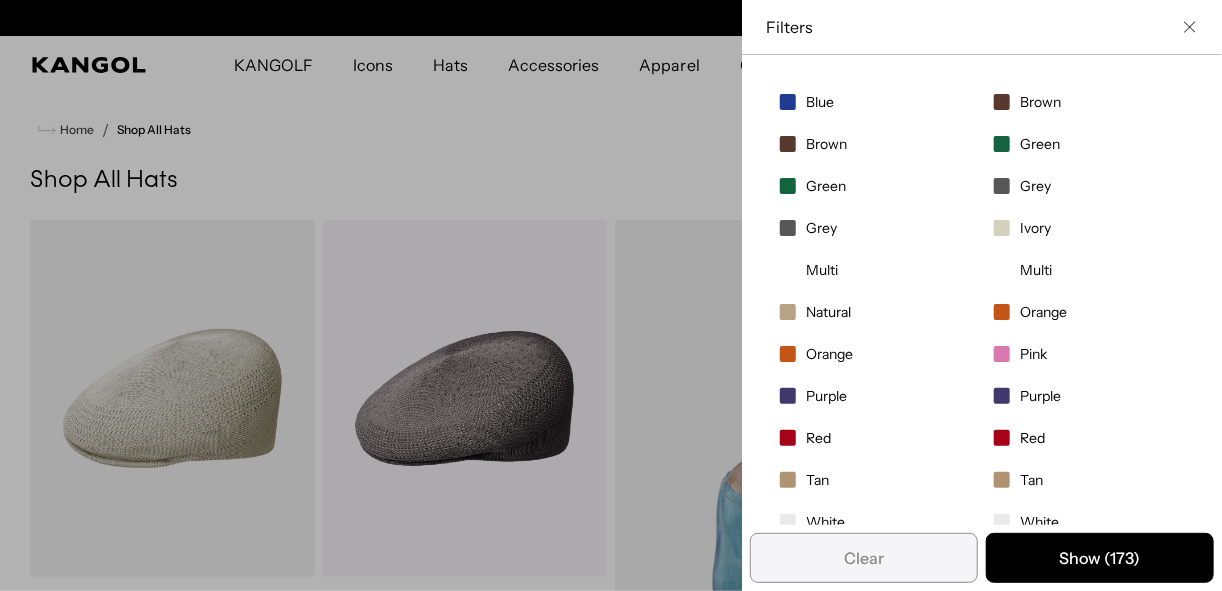 click on "Pink" at bounding box center (1089, 354) 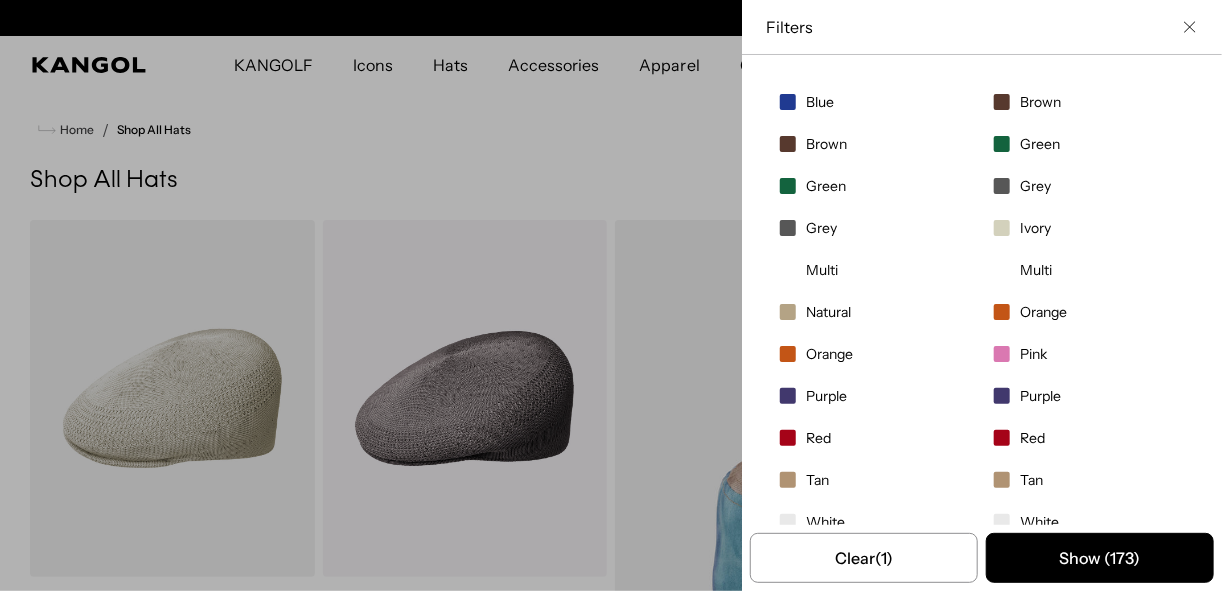 scroll, scrollTop: 0, scrollLeft: 0, axis: both 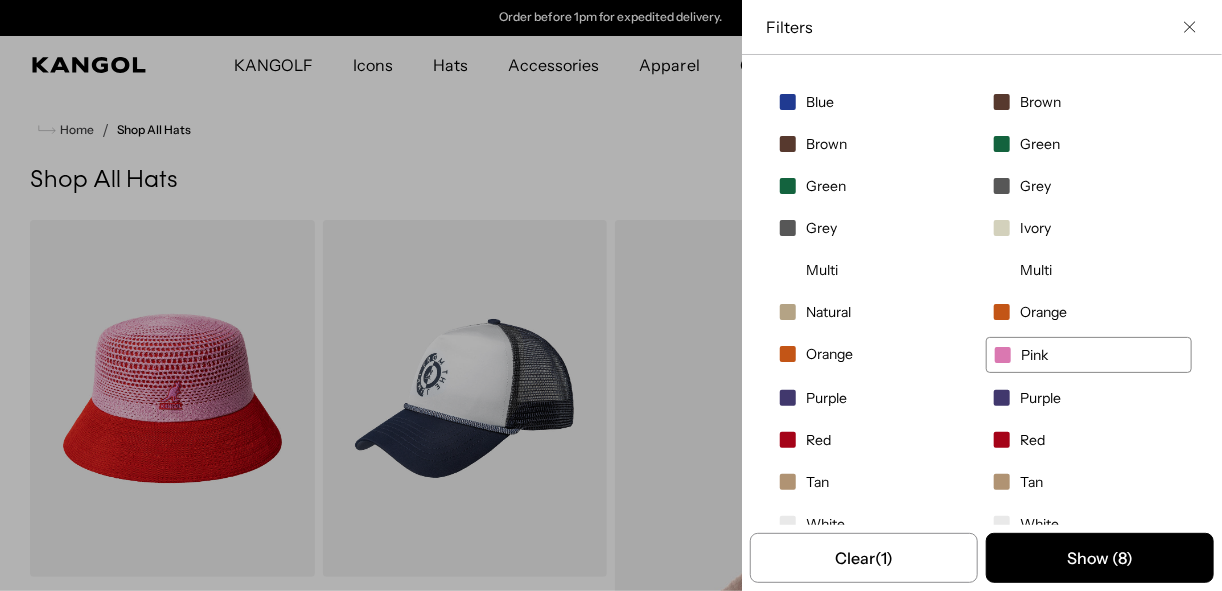 click on "Filters" at bounding box center [982, 27] 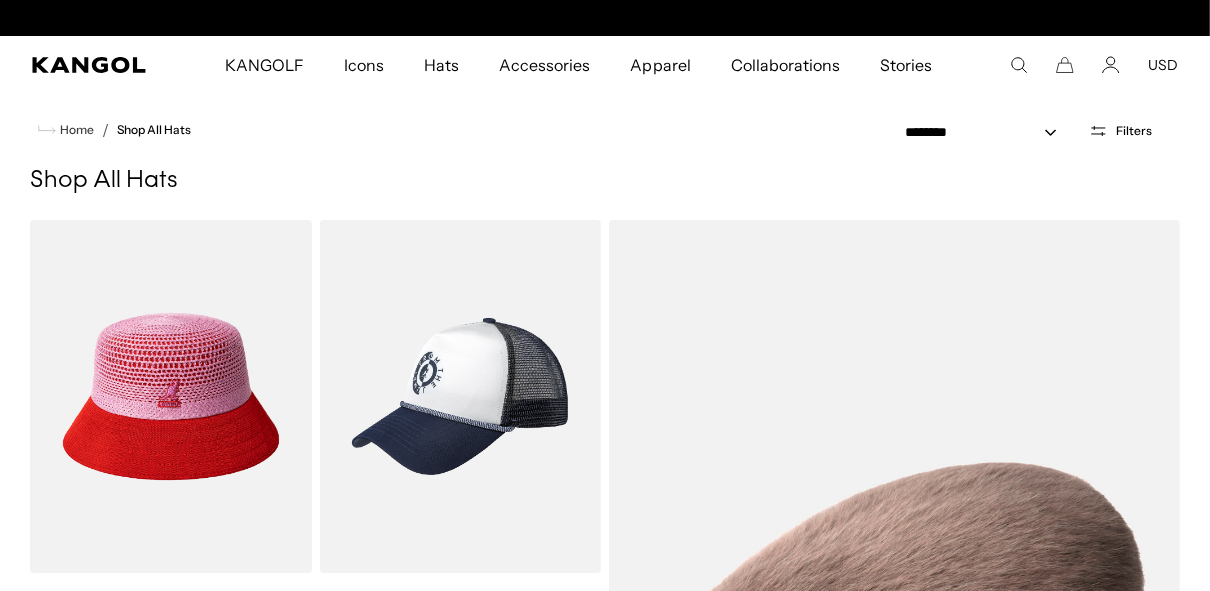 scroll, scrollTop: 0, scrollLeft: 0, axis: both 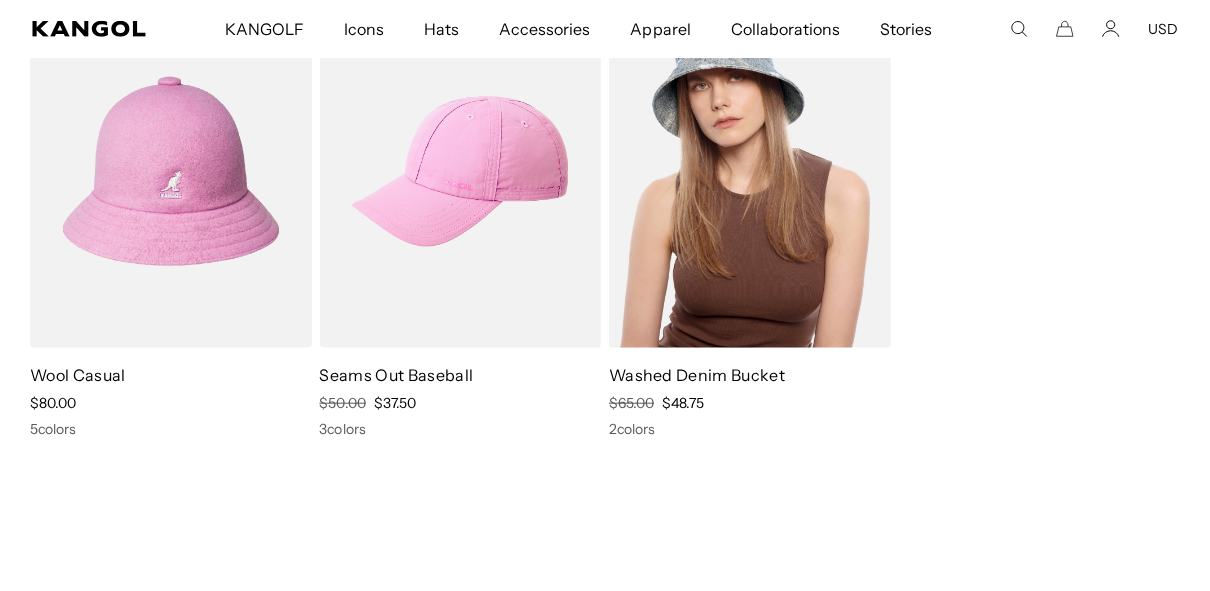 click on "Washed Denim Bucket" at bounding box center [697, 375] 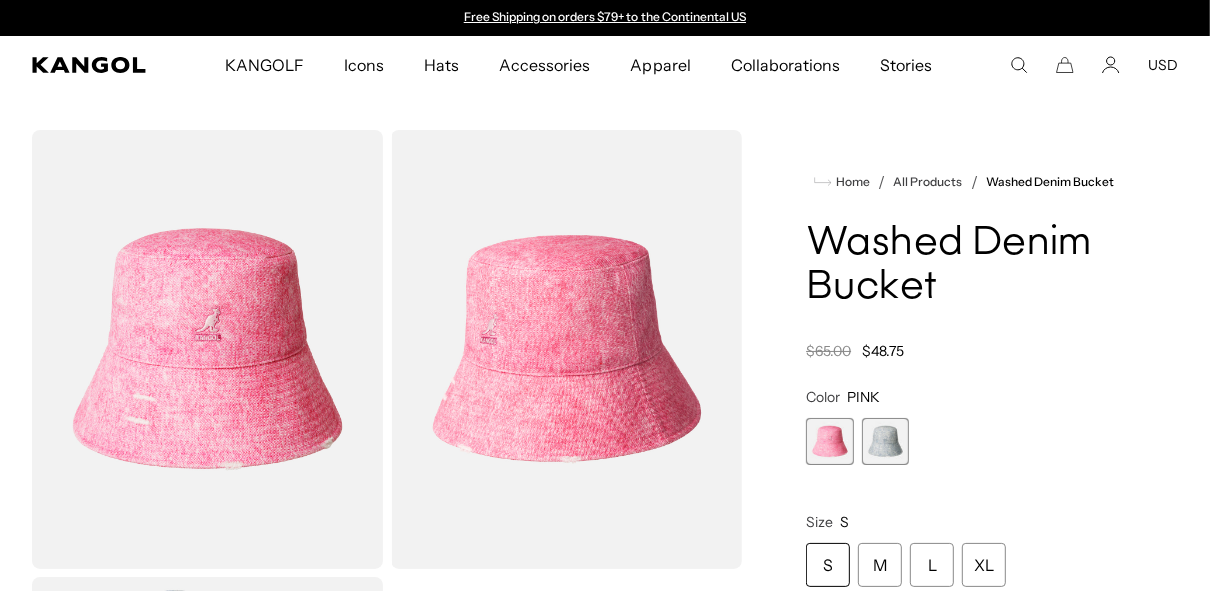 scroll, scrollTop: 0, scrollLeft: 0, axis: both 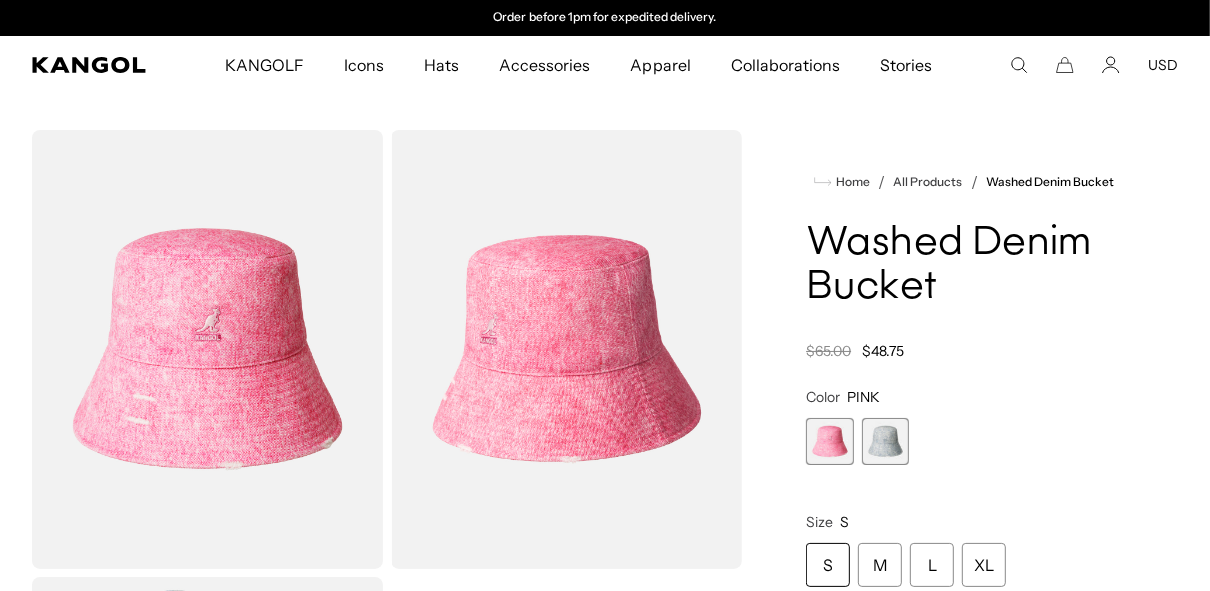 click at bounding box center [885, 441] 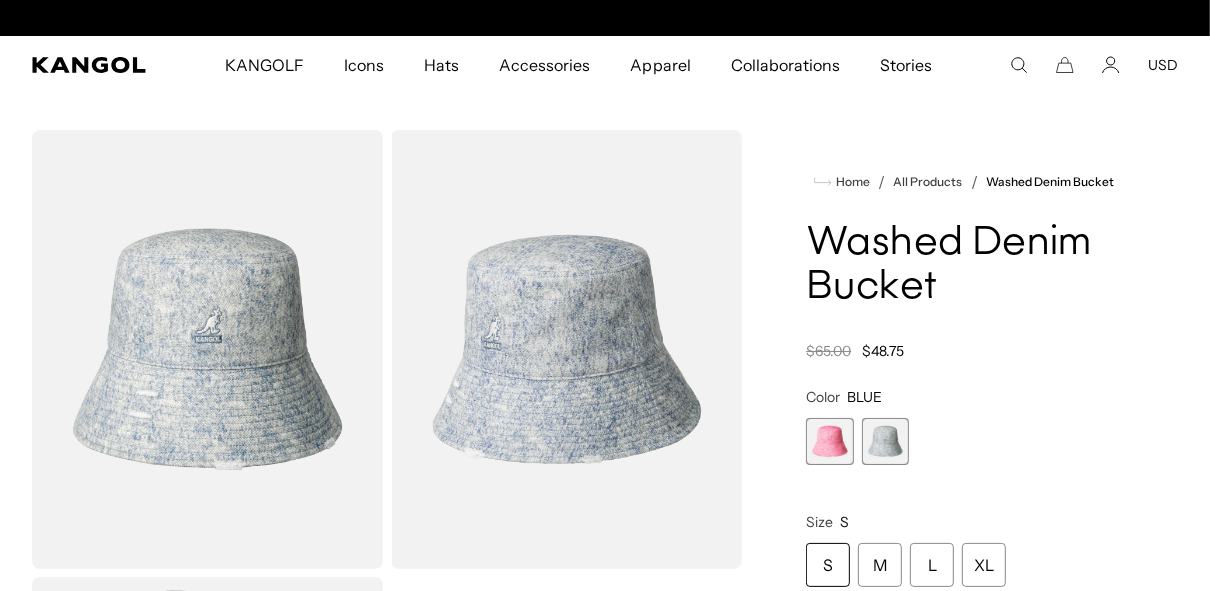 scroll, scrollTop: 0, scrollLeft: 0, axis: both 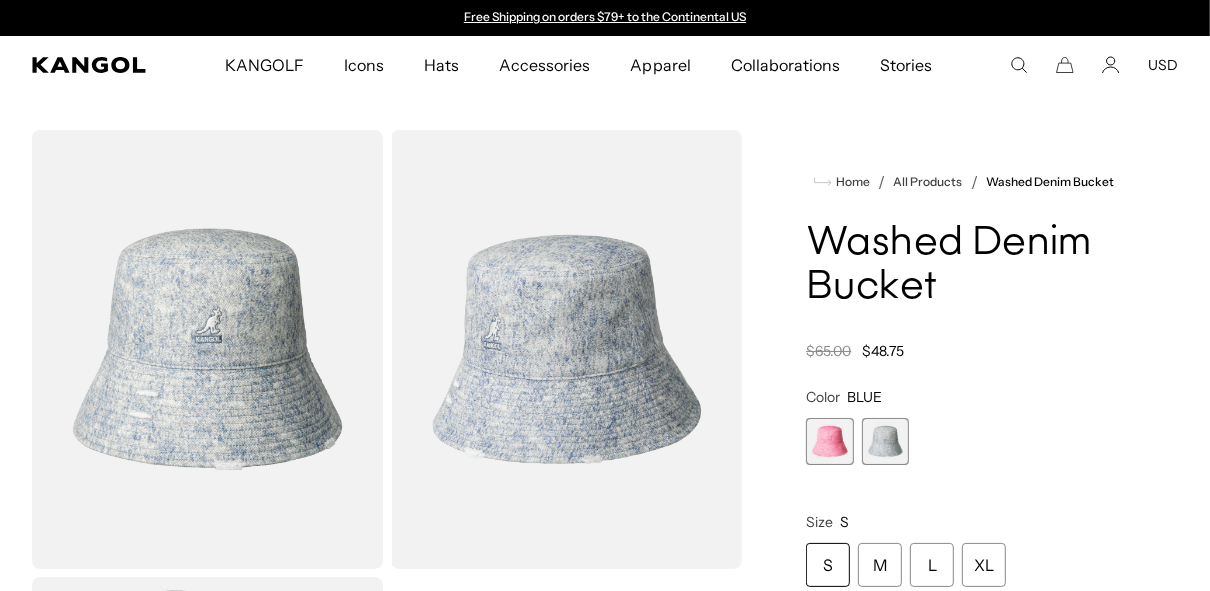 click at bounding box center (829, 441) 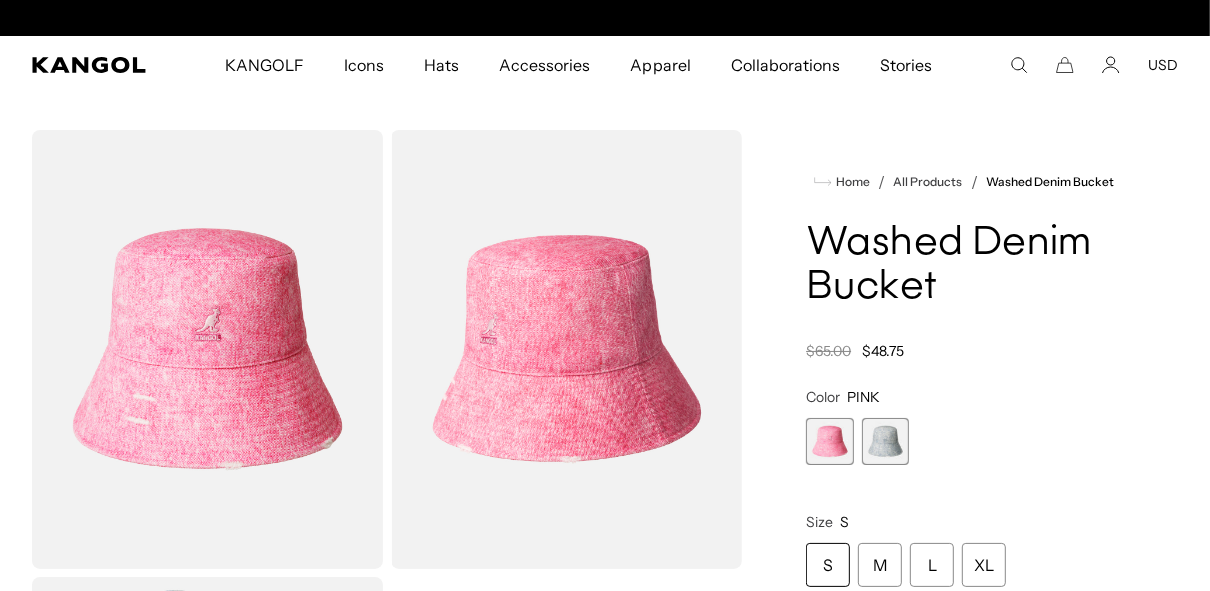 scroll, scrollTop: 0, scrollLeft: 0, axis: both 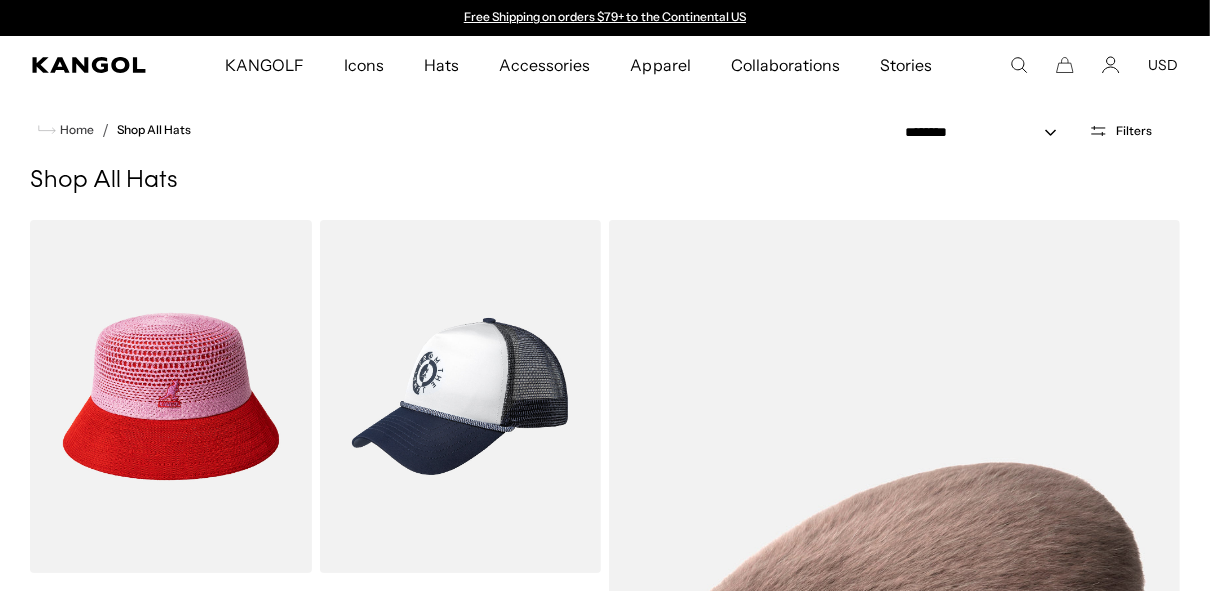 click 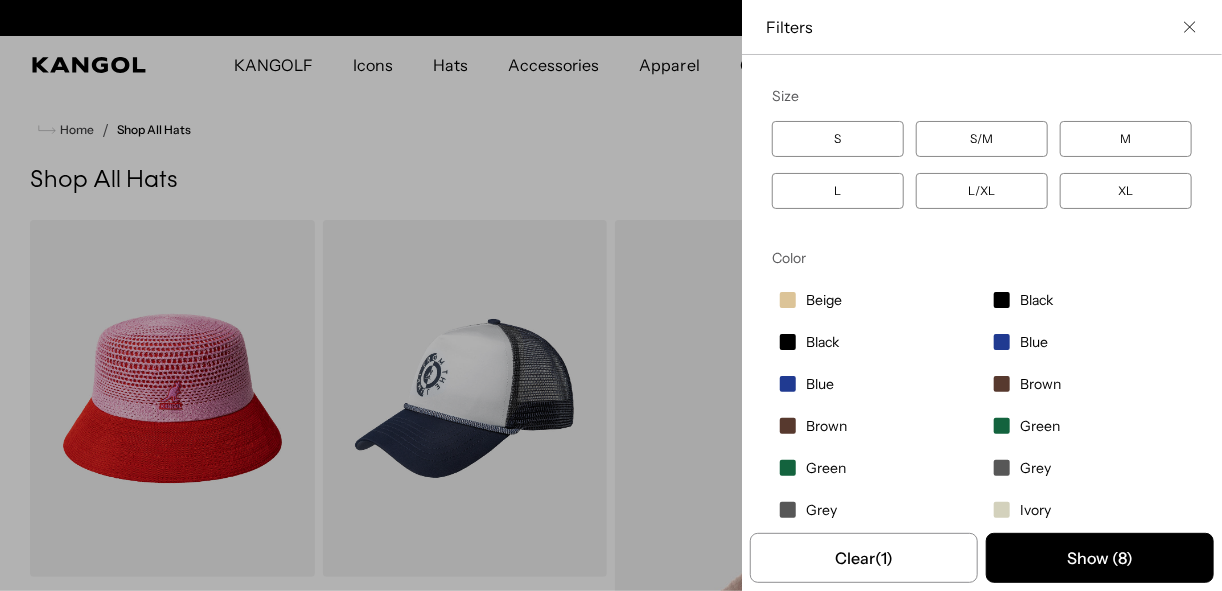 scroll, scrollTop: 0, scrollLeft: 412, axis: horizontal 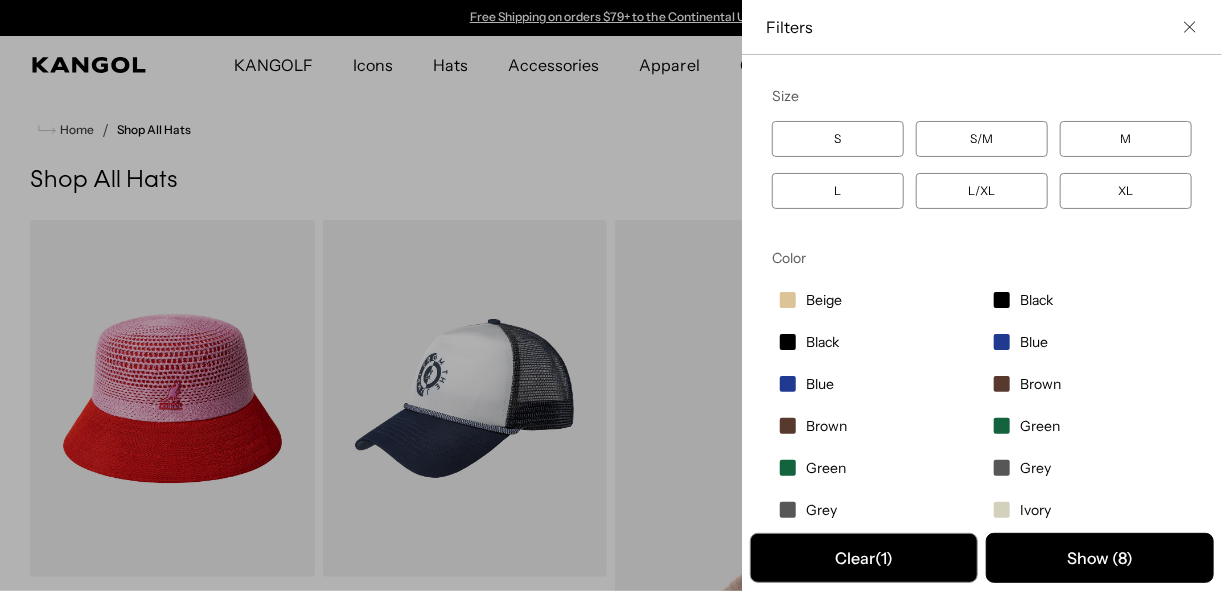 click on "Clear  (1)" at bounding box center (864, 558) 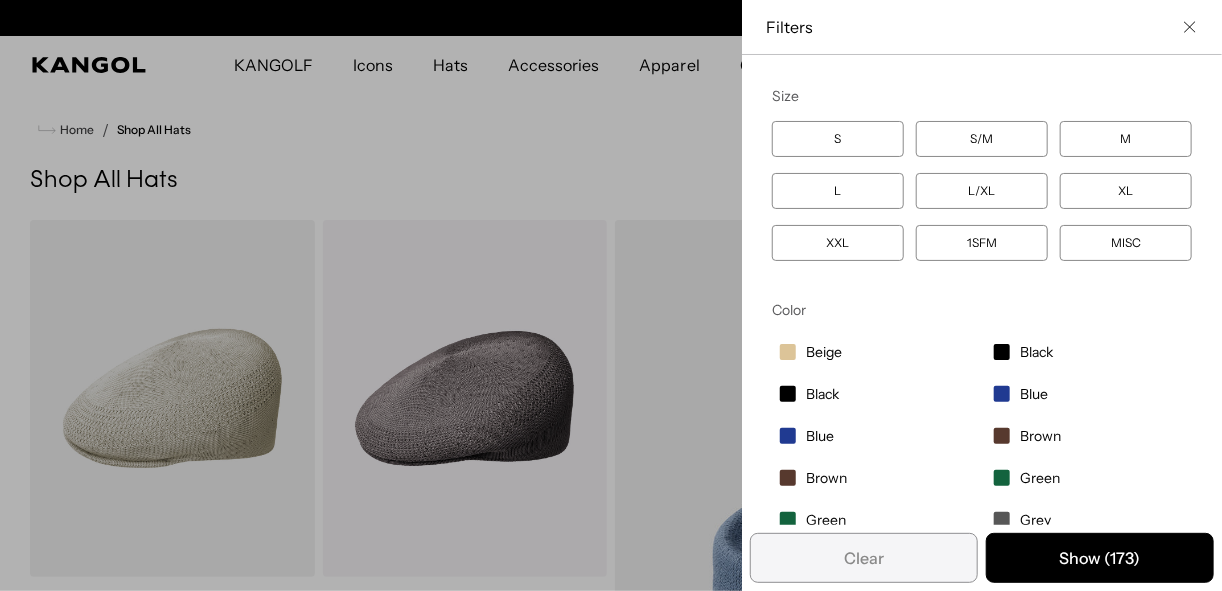 scroll, scrollTop: 0, scrollLeft: 0, axis: both 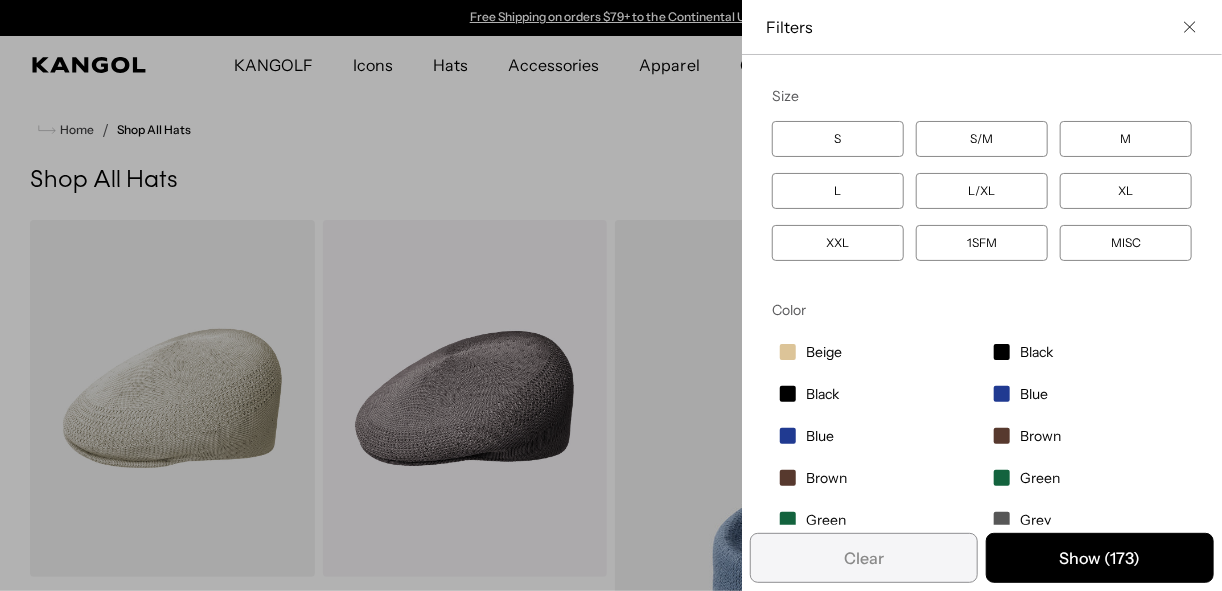 click on "XXL" at bounding box center [838, 243] 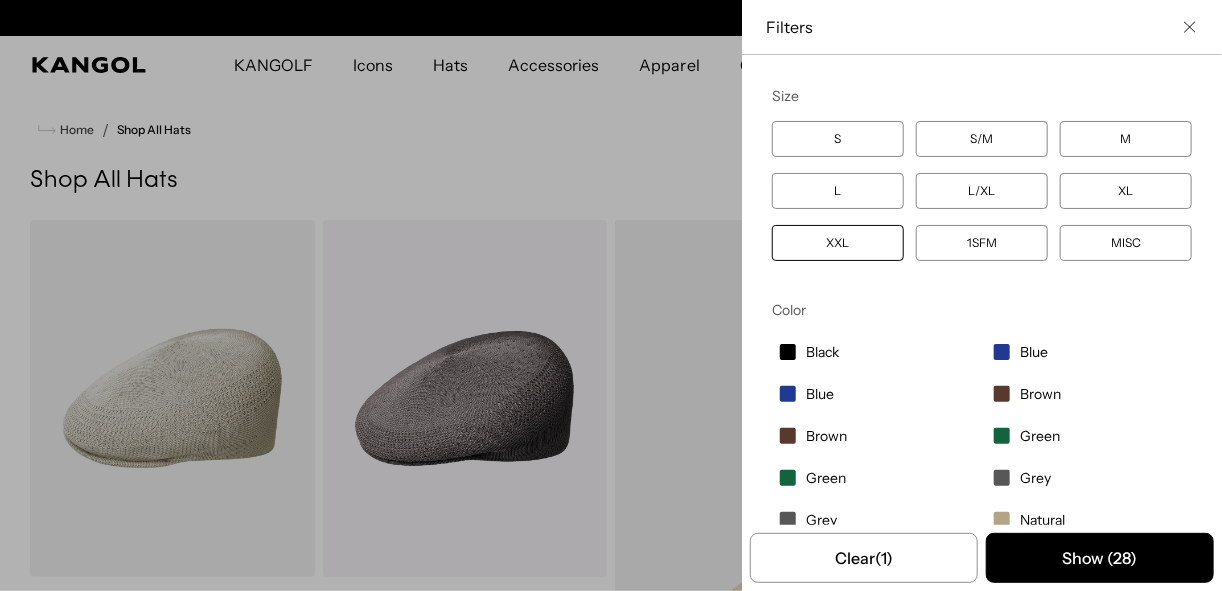 scroll, scrollTop: 0, scrollLeft: 412, axis: horizontal 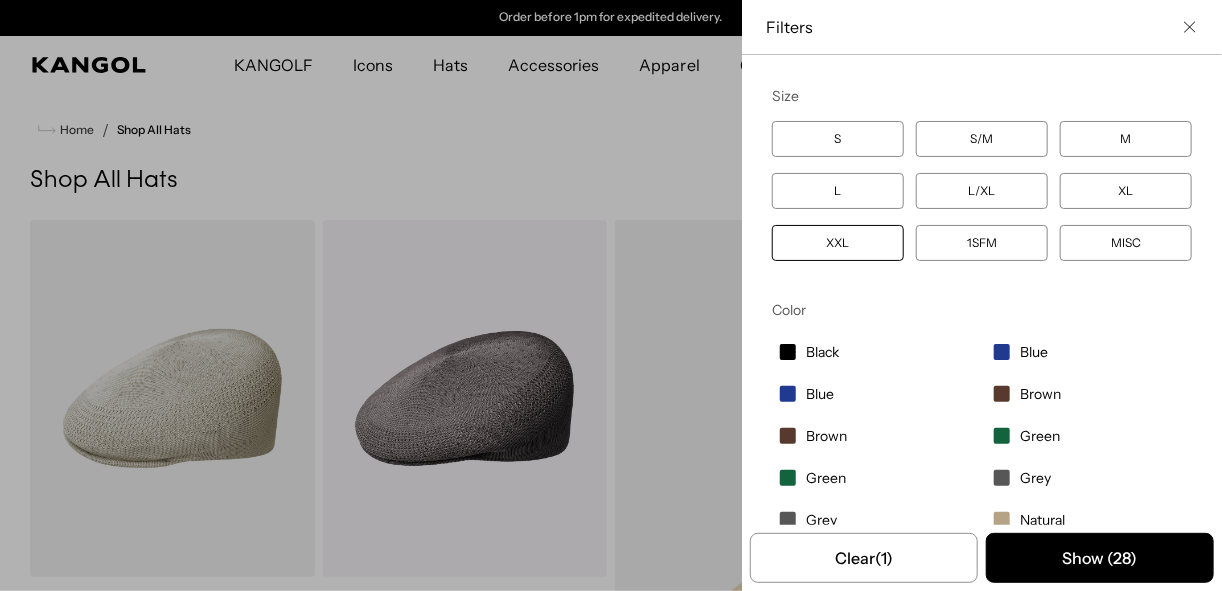 click at bounding box center [1190, 27] 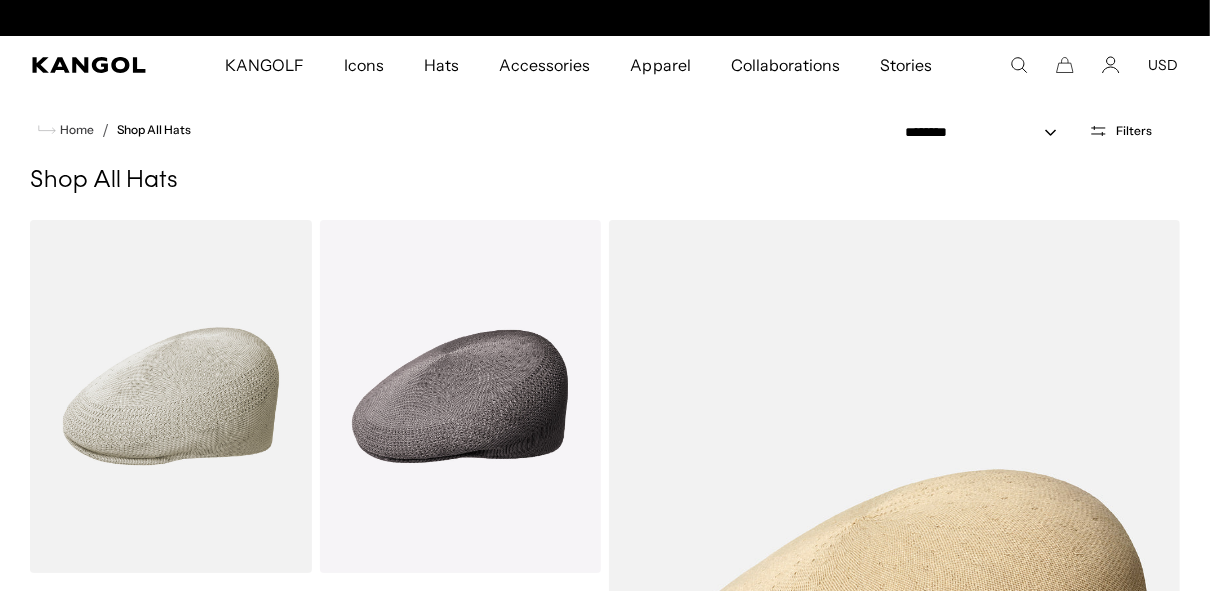 scroll, scrollTop: 459, scrollLeft: 0, axis: vertical 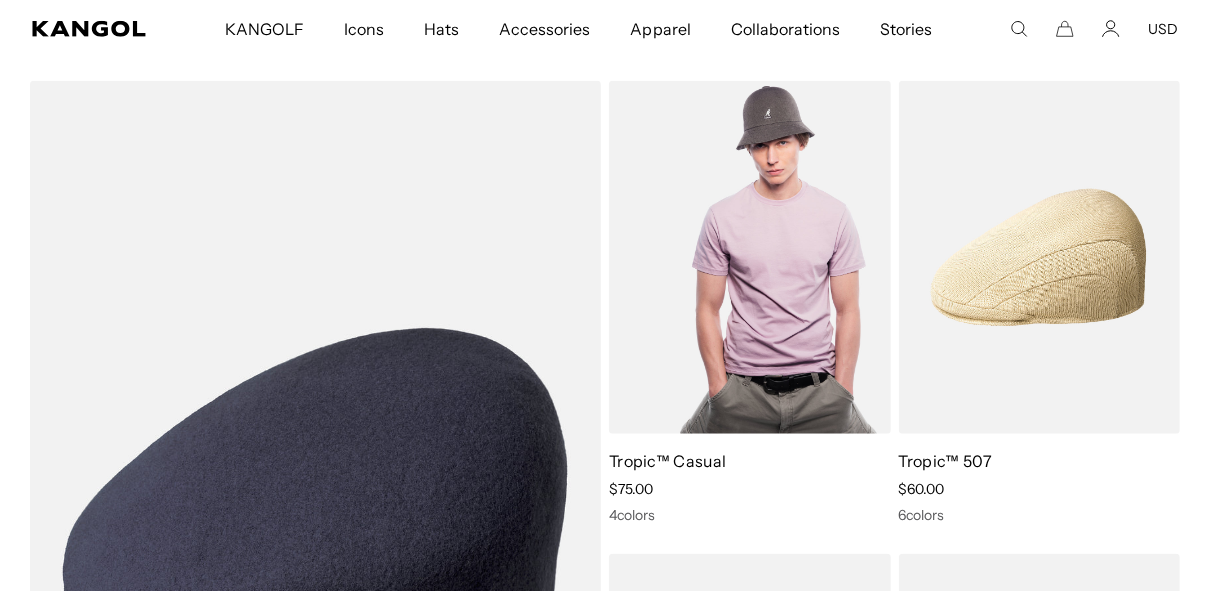 click on "Tropic™ Casual" at bounding box center (667, 461) 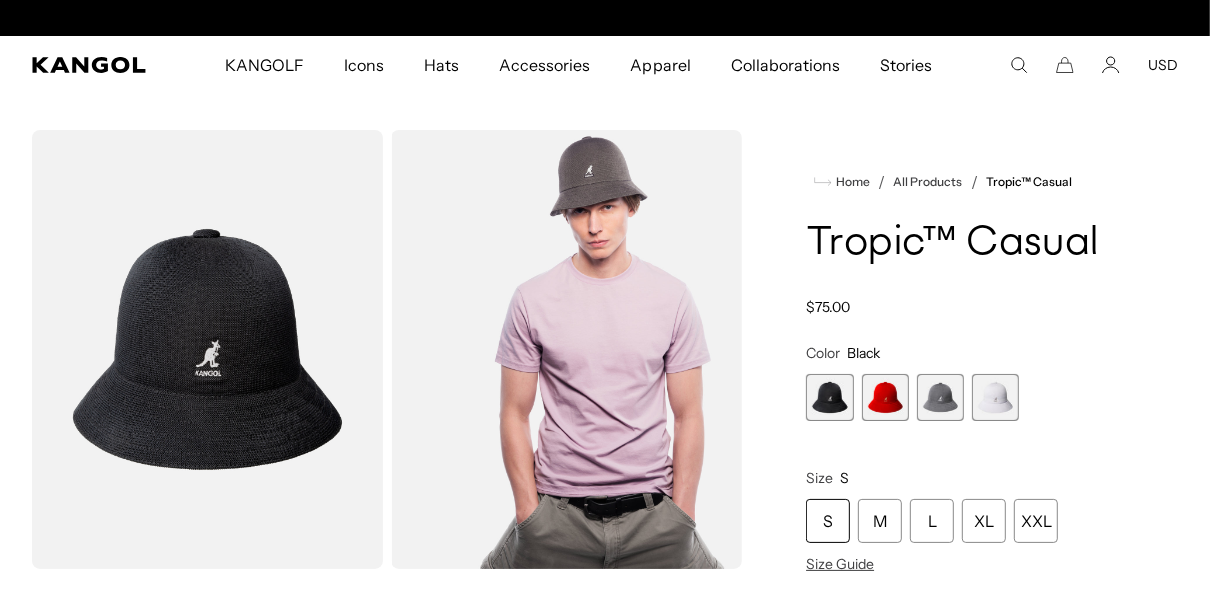 scroll, scrollTop: 0, scrollLeft: 0, axis: both 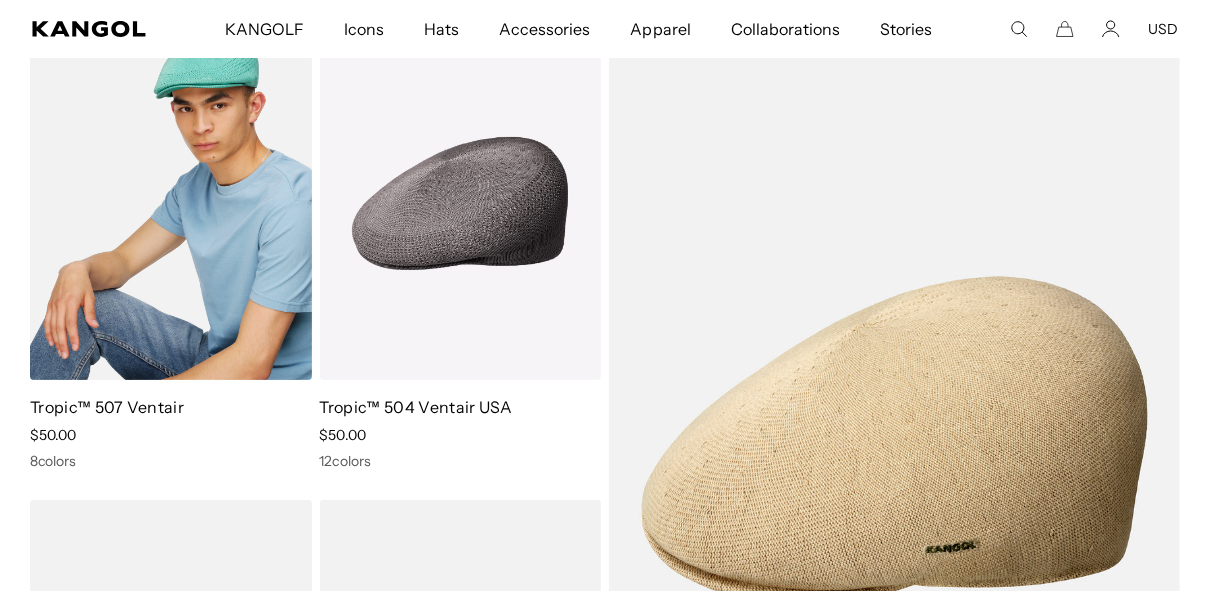click on "Tropic™ 507 Ventair Sale Price $50.00 8  colors" at bounding box center [171, 248] 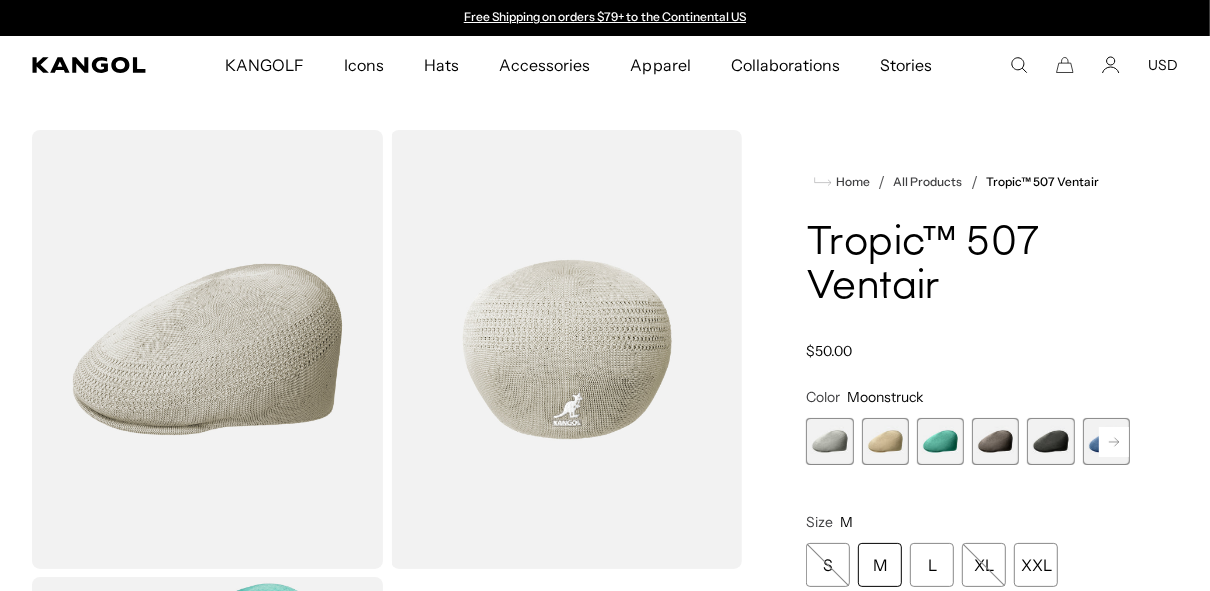 scroll, scrollTop: 0, scrollLeft: 0, axis: both 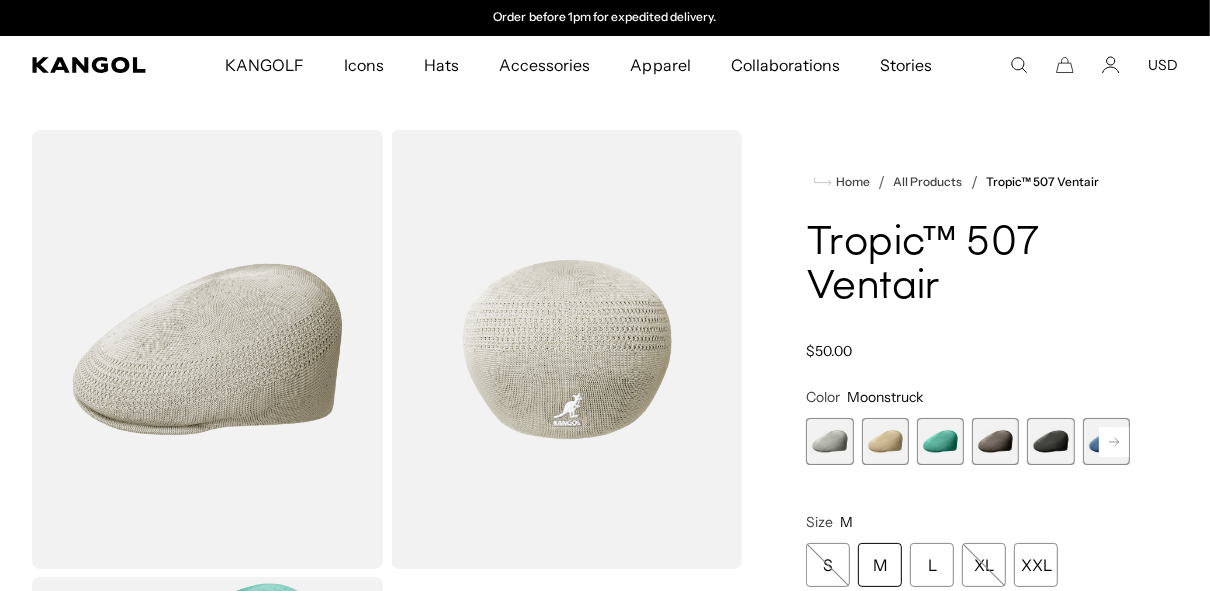 click 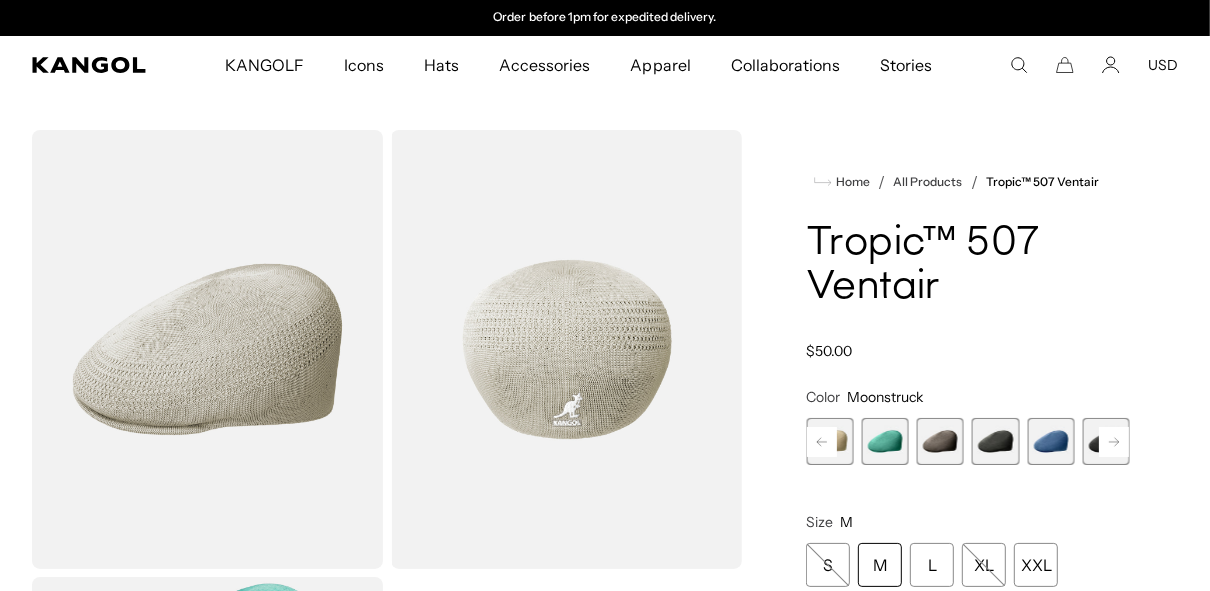 click 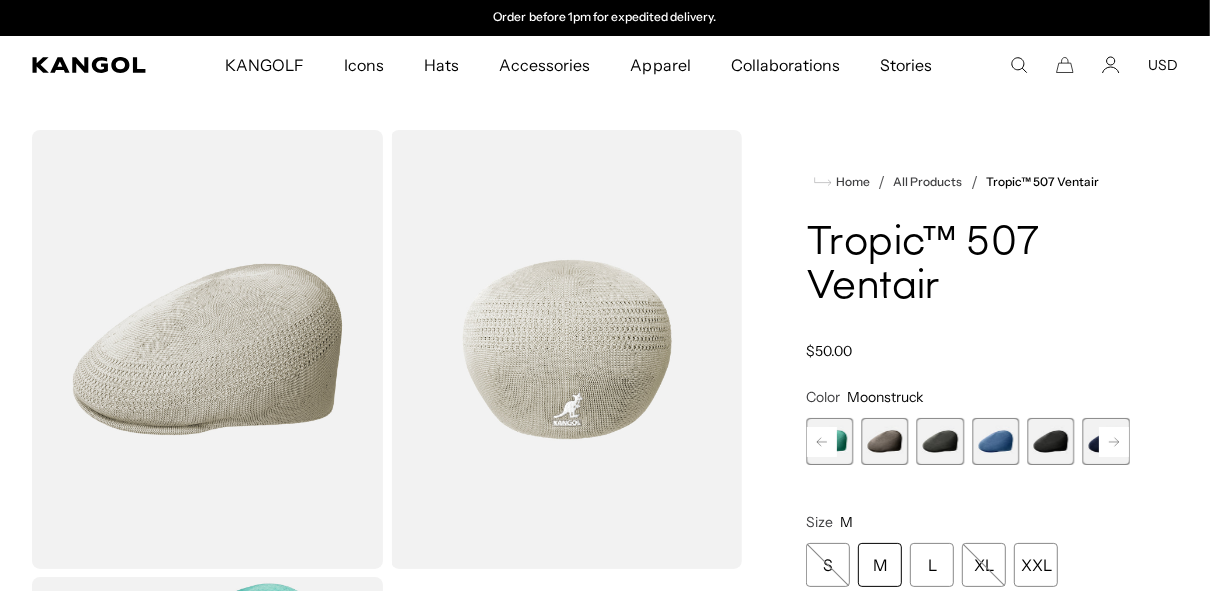 click 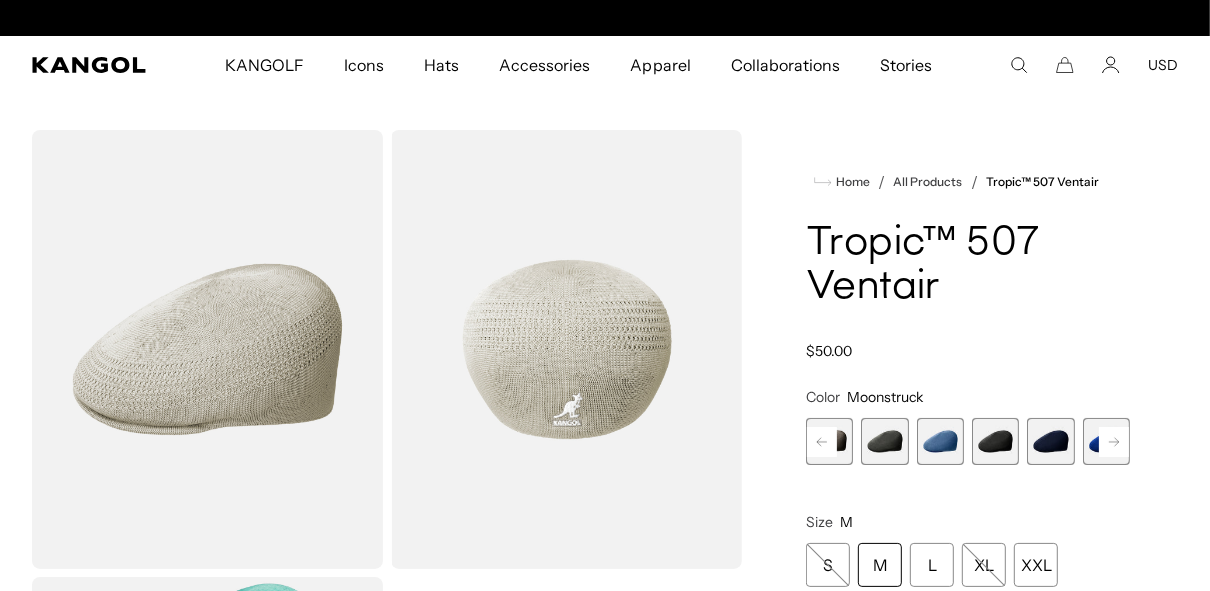 scroll, scrollTop: 0, scrollLeft: 0, axis: both 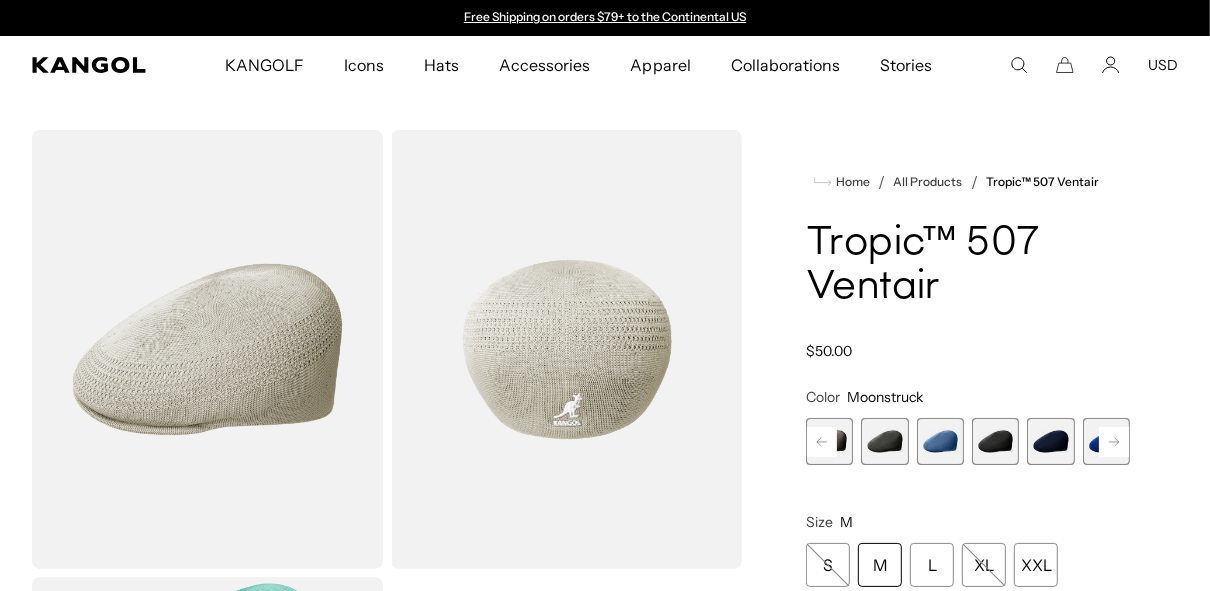 click 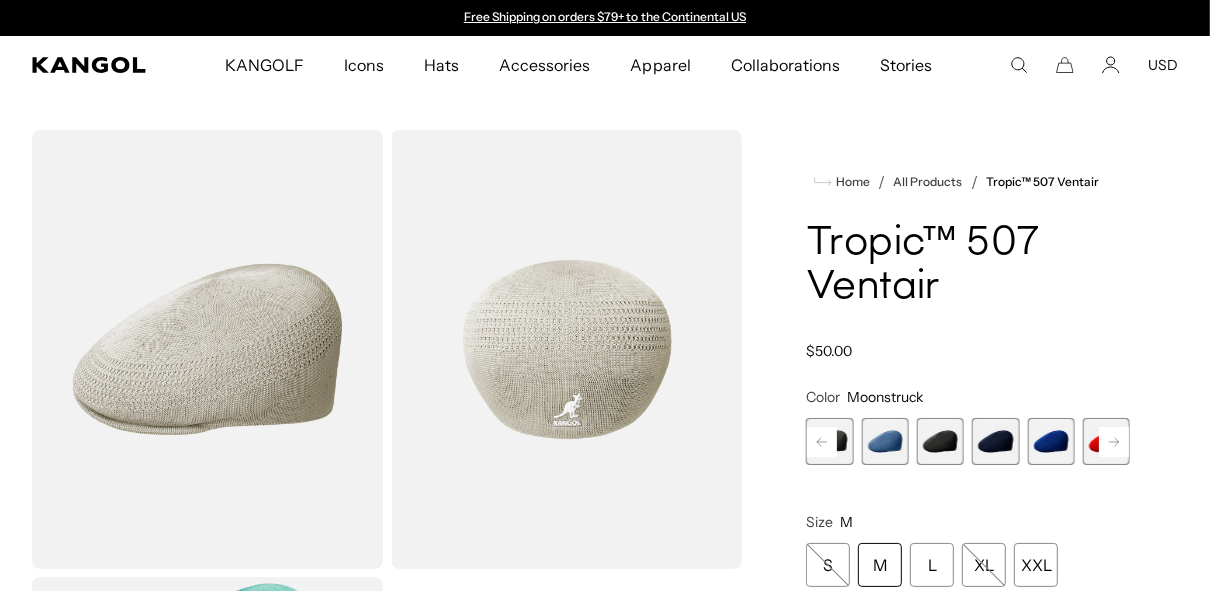 click 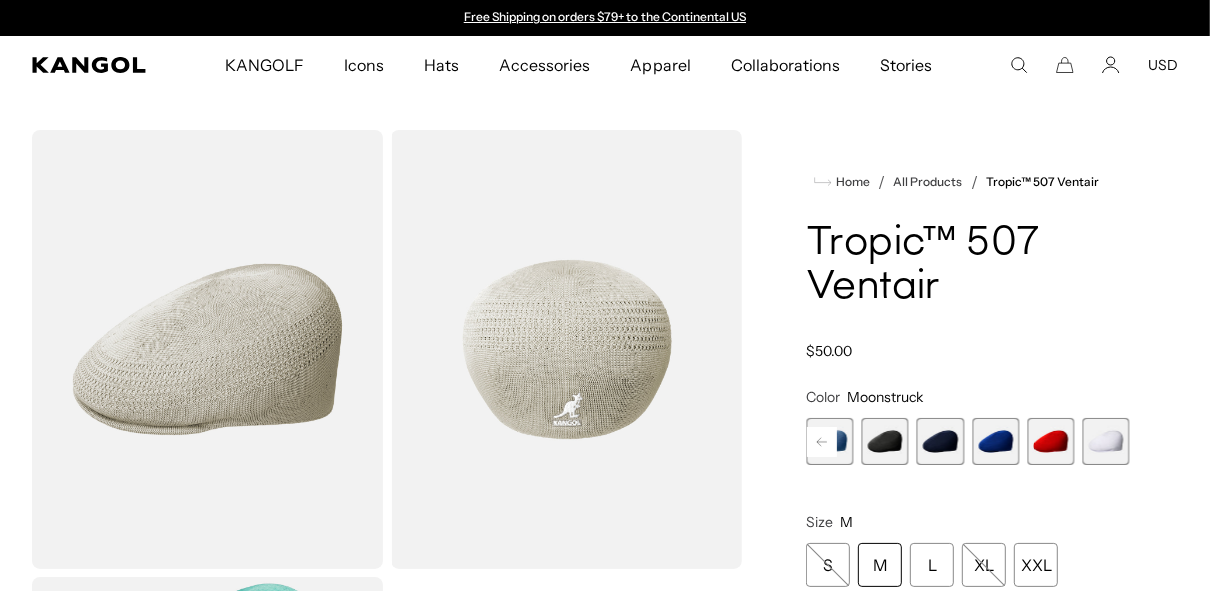 click on "Previous
Next
Moonstruck
Variant sold out or unavailable
Beige
Variant sold out or unavailable
AQUATIC
Variant sold out or unavailable
WARM GREY
Variant sold out or unavailable
Cliff
Variant sold out or unavailable
DENIM BLUE
Variant sold out or unavailable
Black" at bounding box center [968, 441] 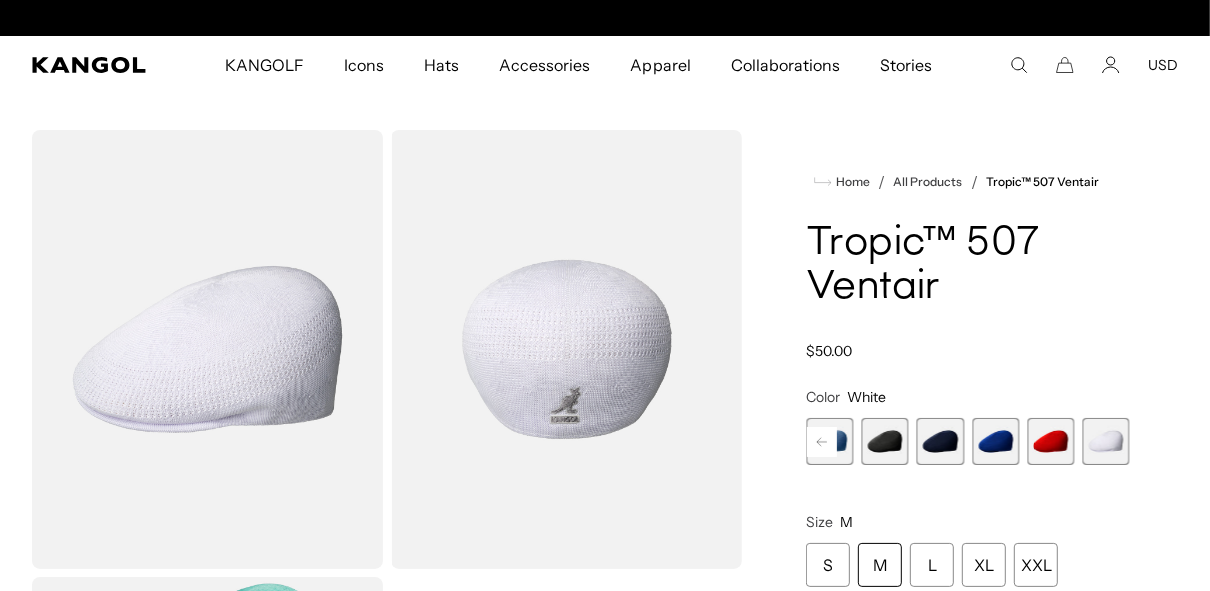 scroll, scrollTop: 0, scrollLeft: 412, axis: horizontal 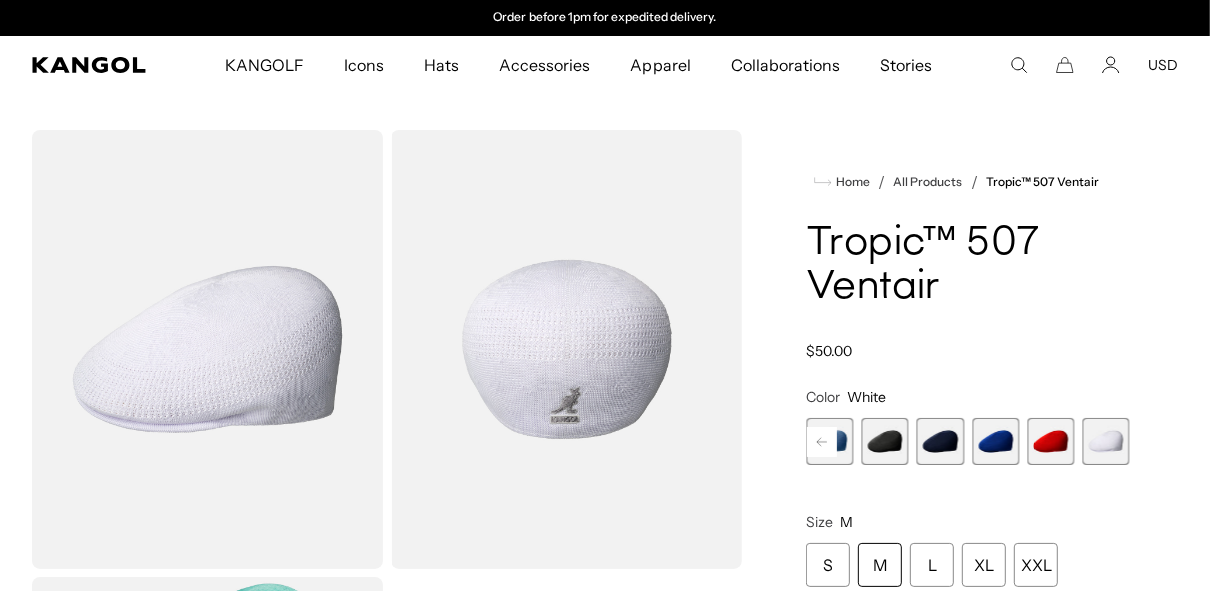 click 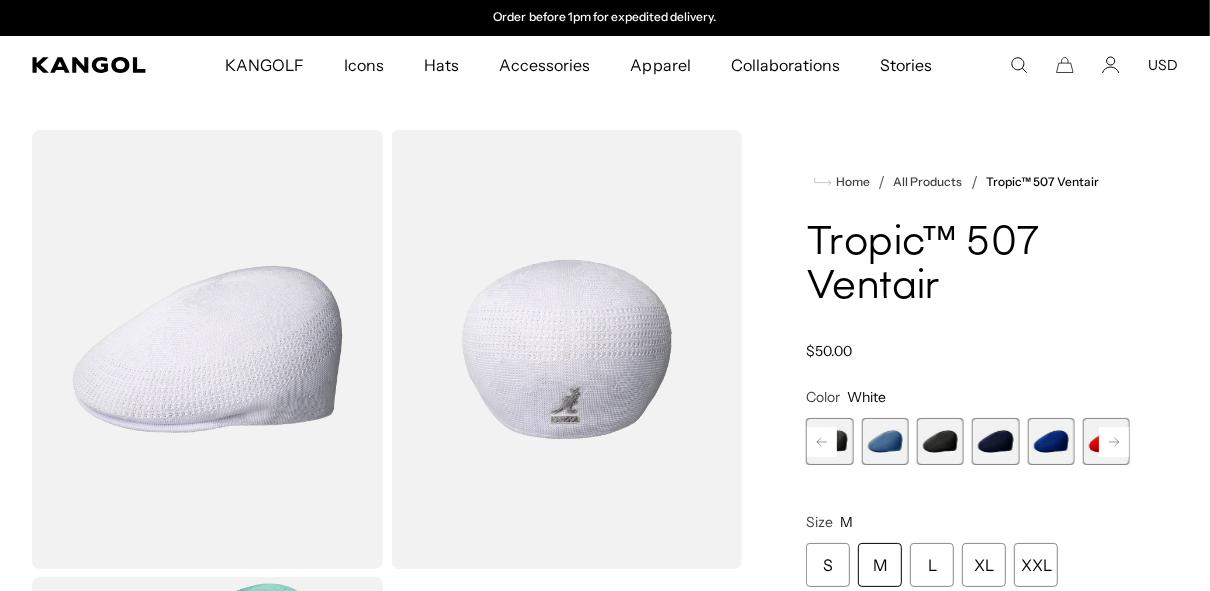 click 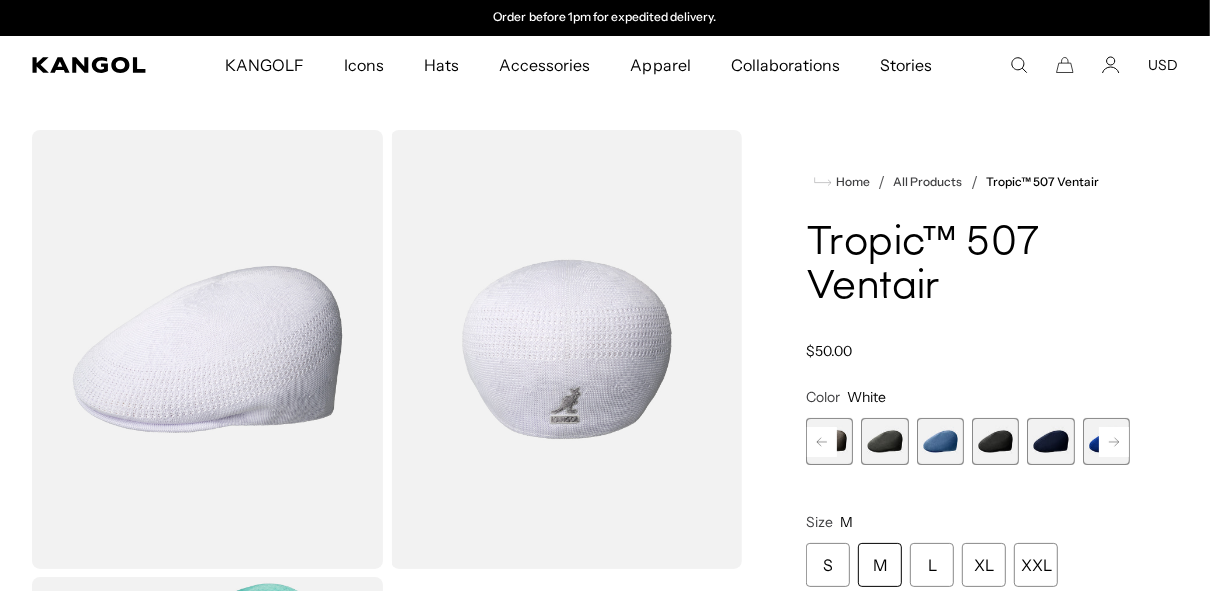 click 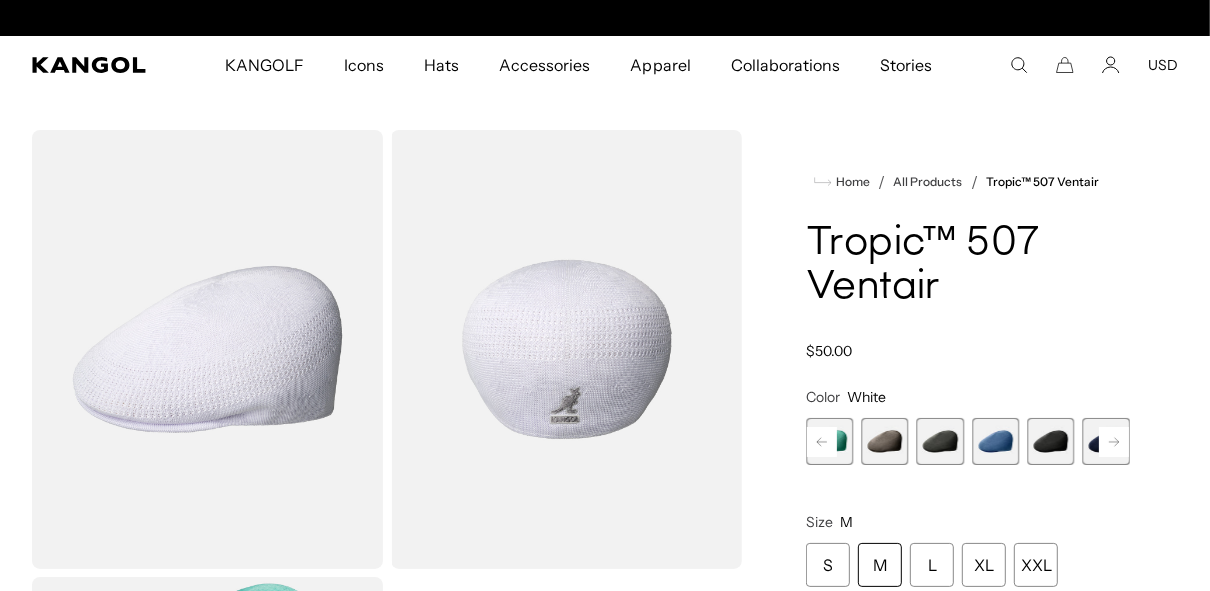 scroll, scrollTop: 0, scrollLeft: 0, axis: both 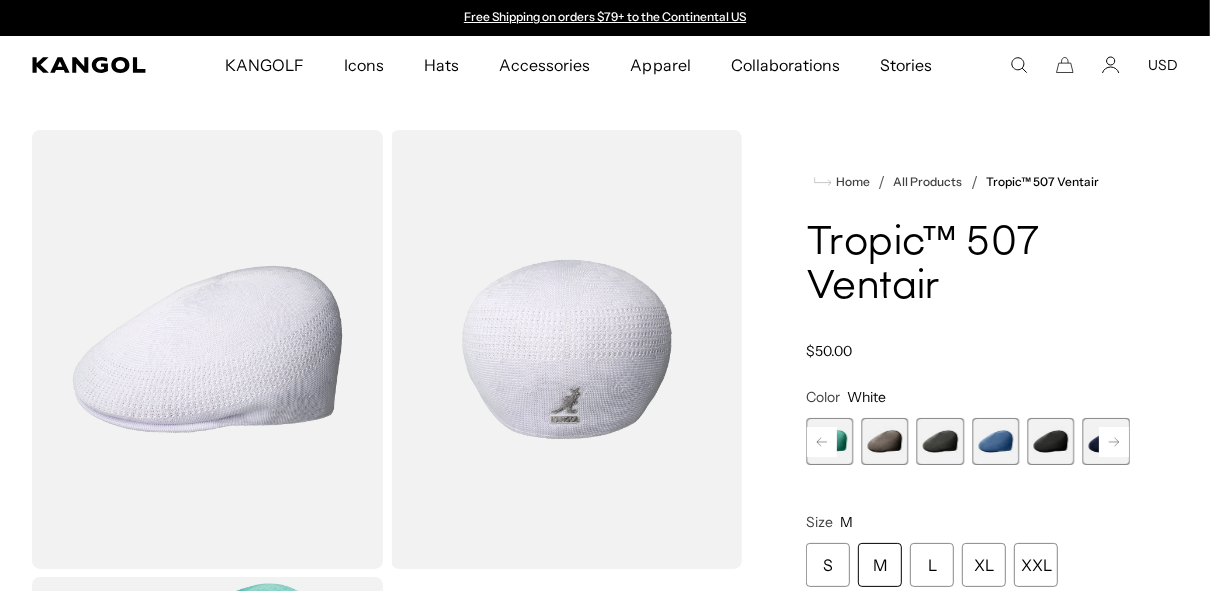 click 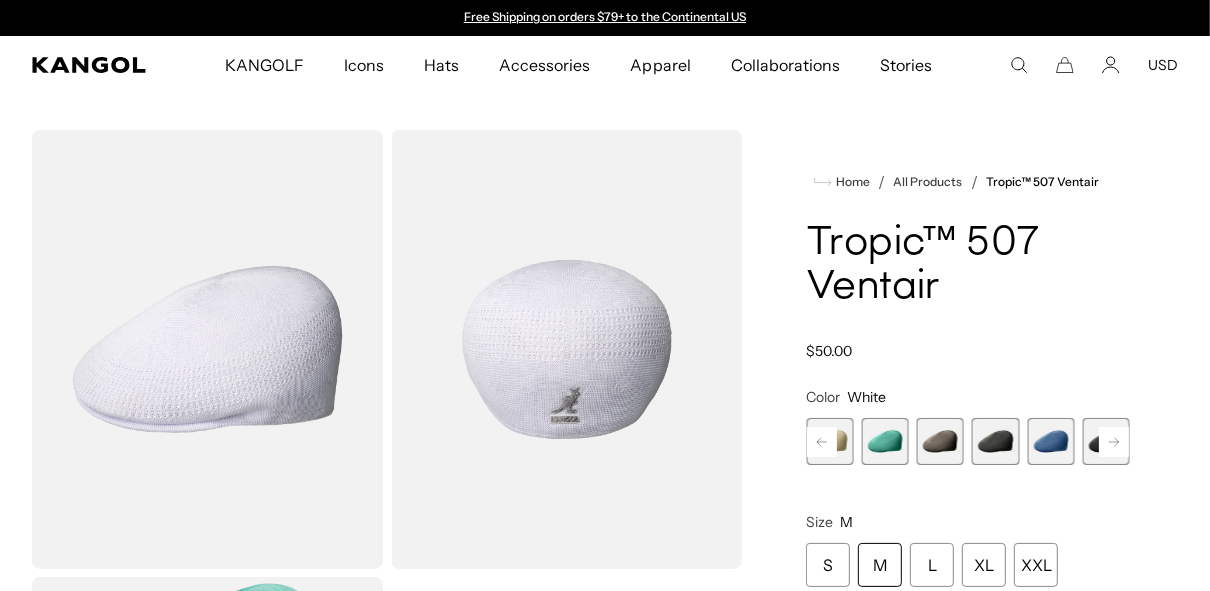 click 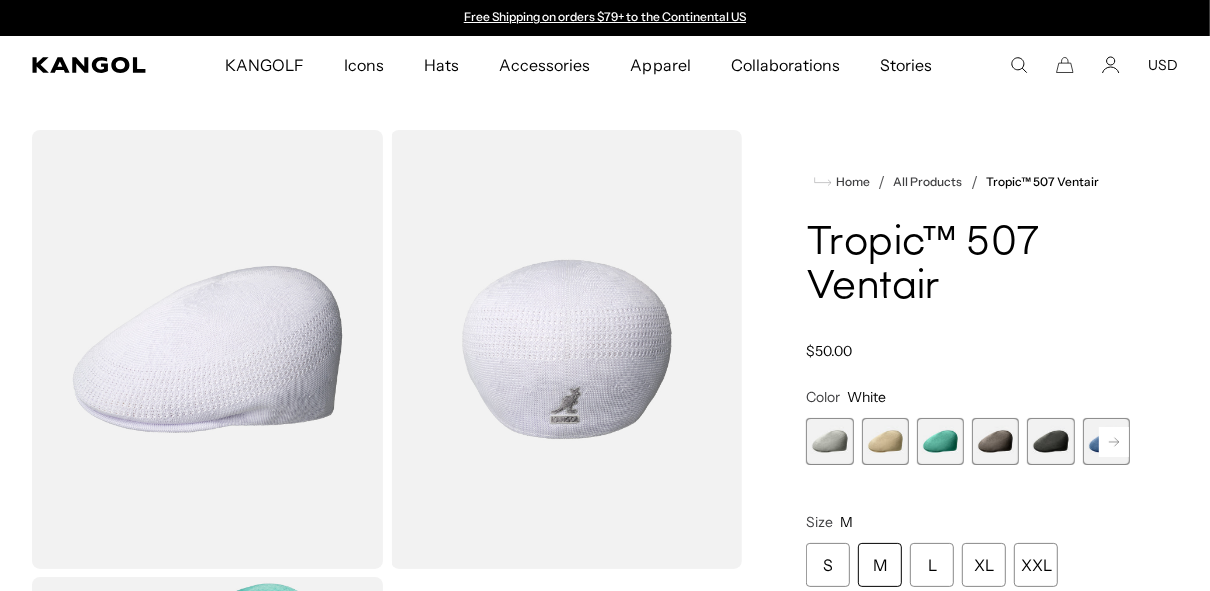 drag, startPoint x: 814, startPoint y: 442, endPoint x: 897, endPoint y: 442, distance: 83 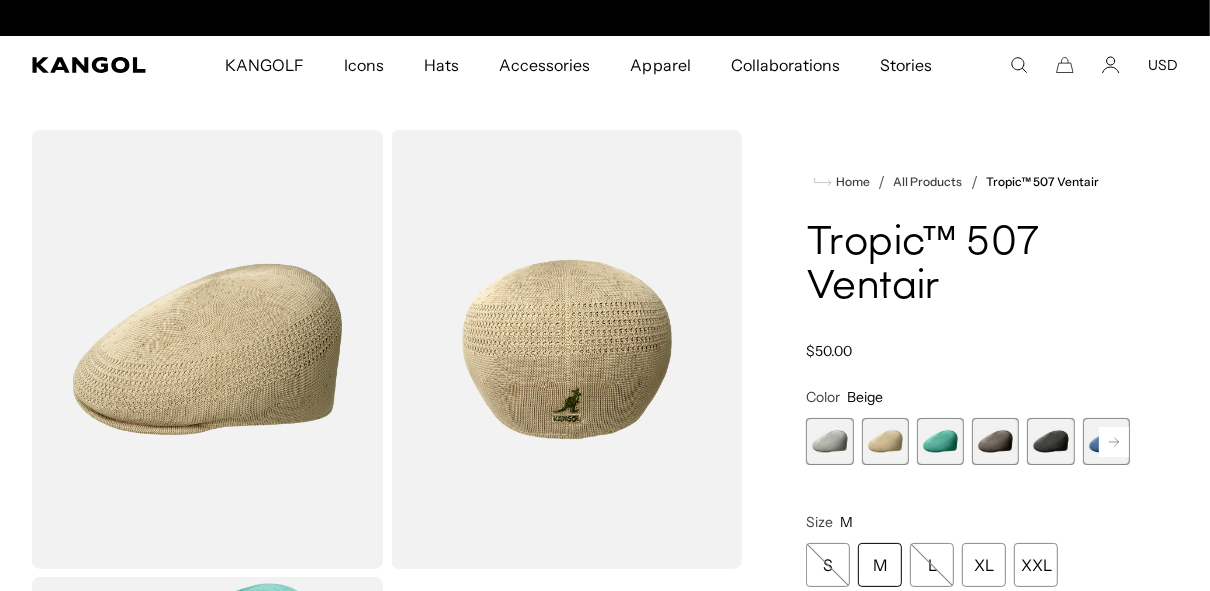 scroll, scrollTop: 0, scrollLeft: 412, axis: horizontal 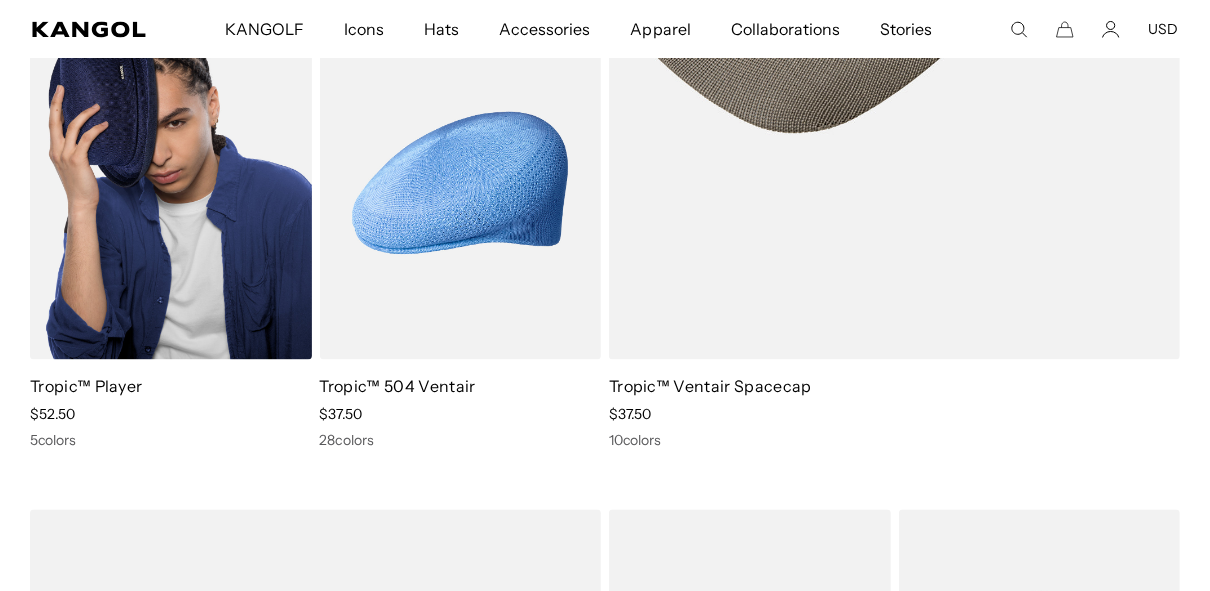click on "Tropic™ Player" at bounding box center (86, 386) 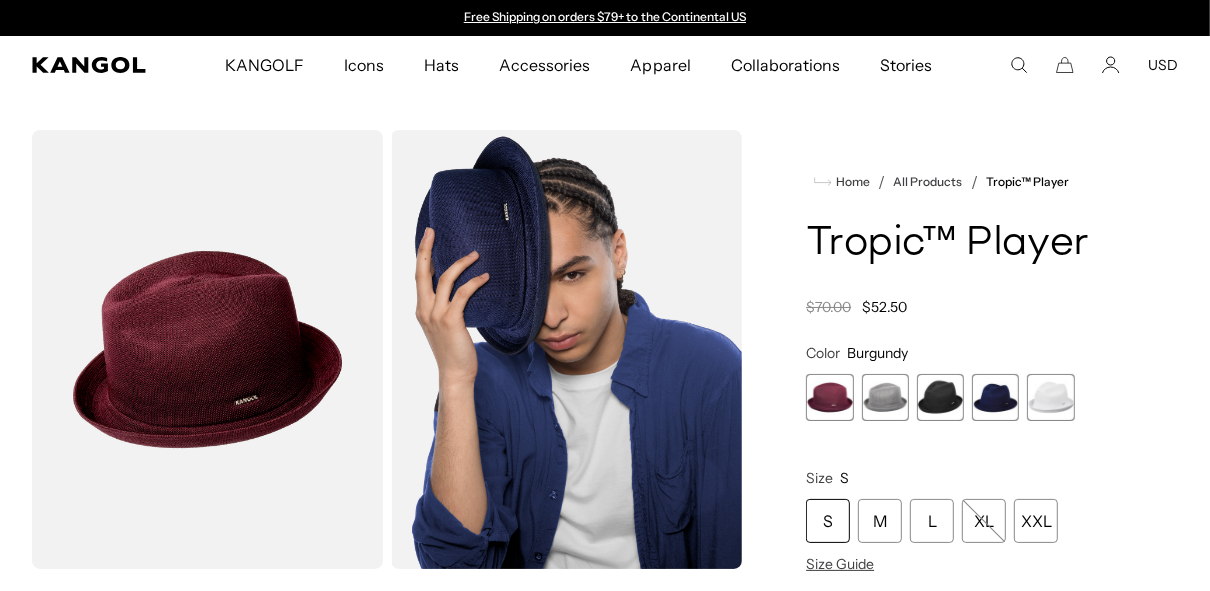 scroll, scrollTop: 0, scrollLeft: 0, axis: both 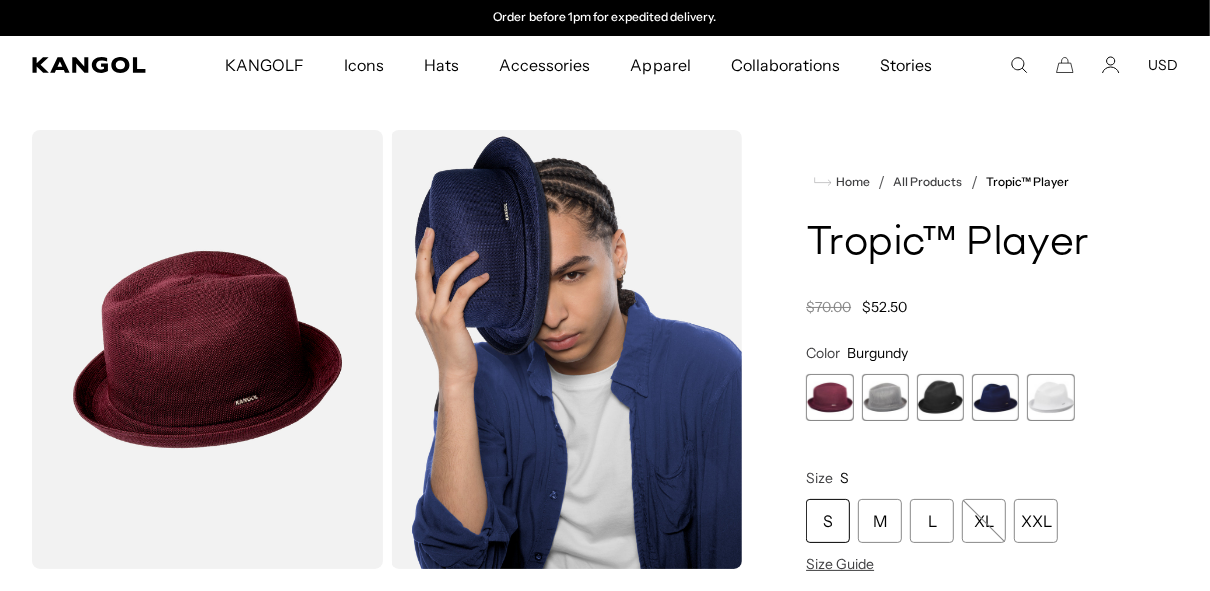 click at bounding box center [829, 397] 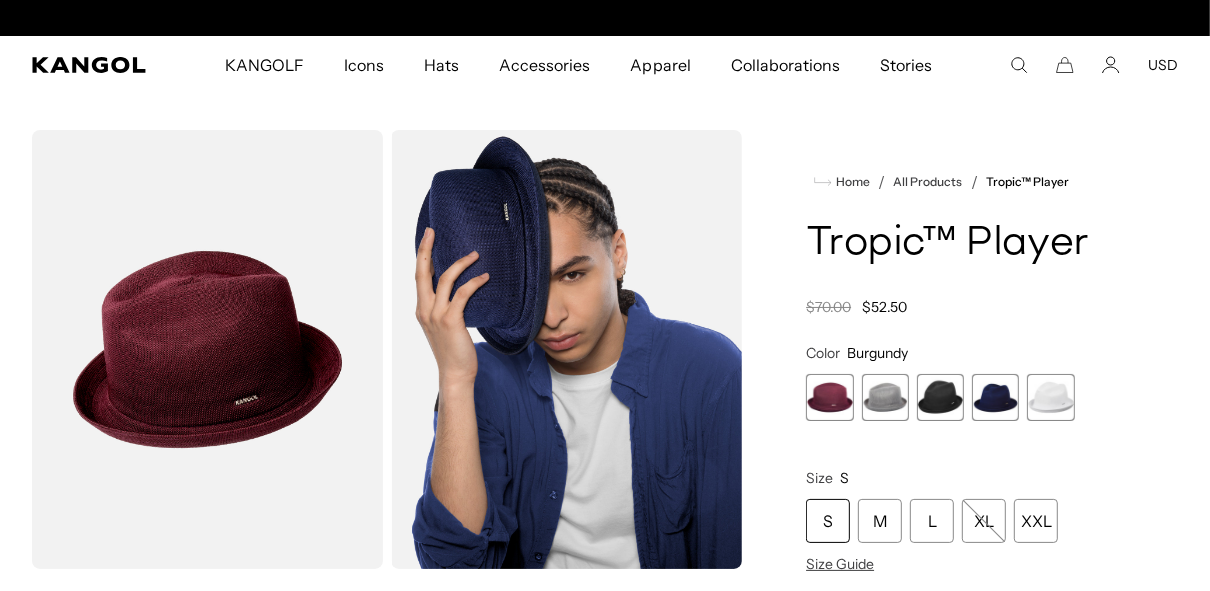 scroll, scrollTop: 0, scrollLeft: 0, axis: both 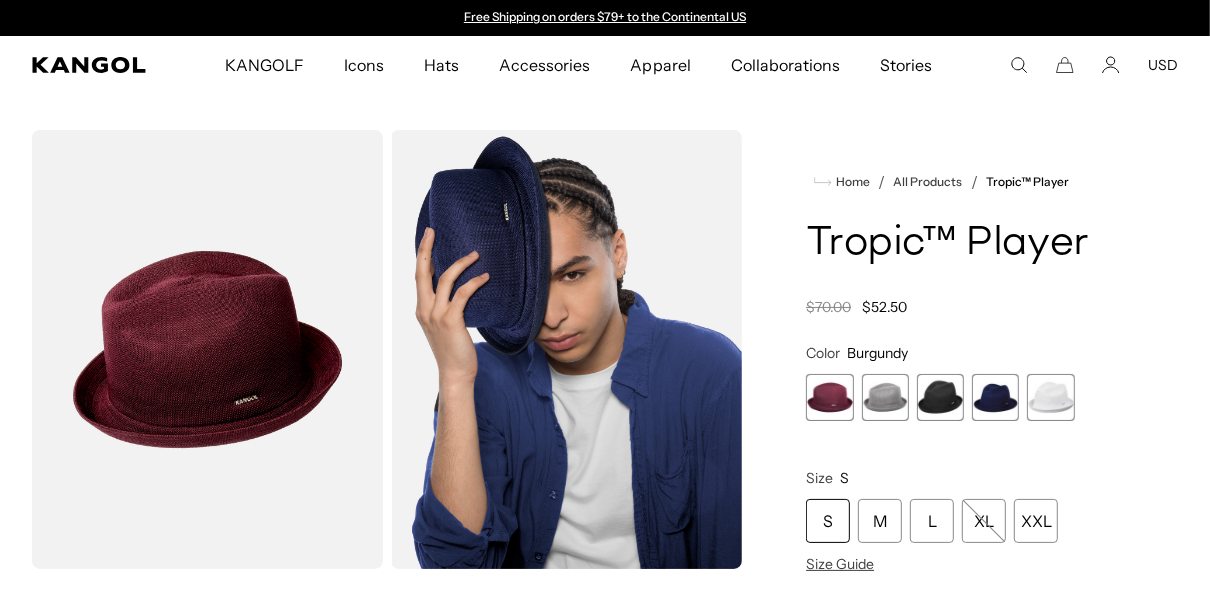 click at bounding box center [885, 397] 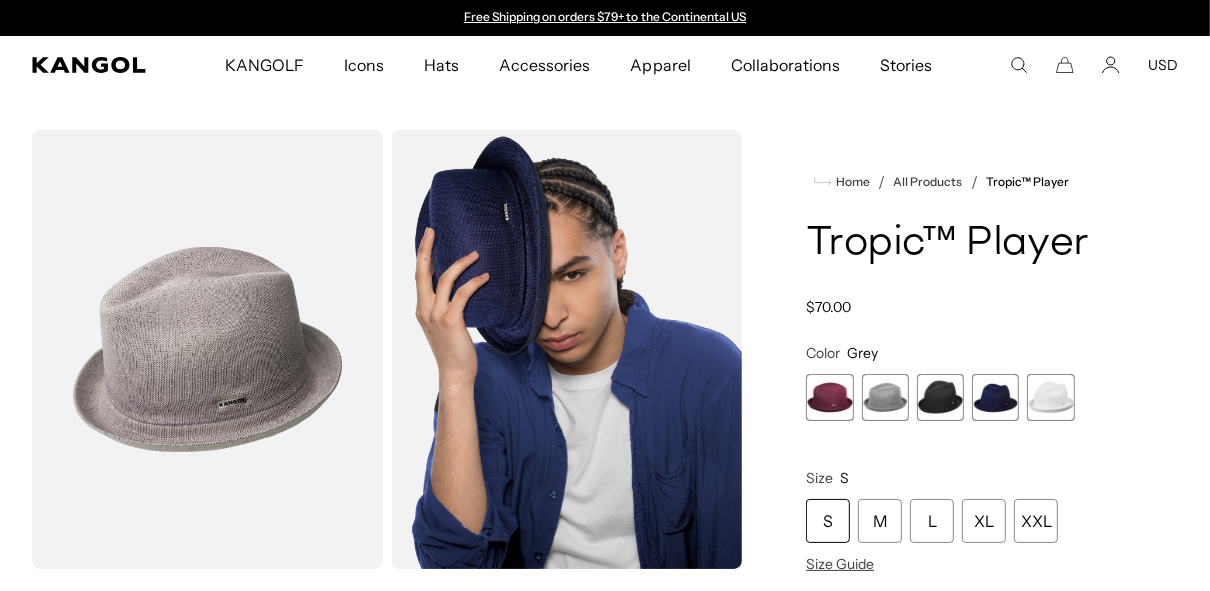 click at bounding box center (940, 397) 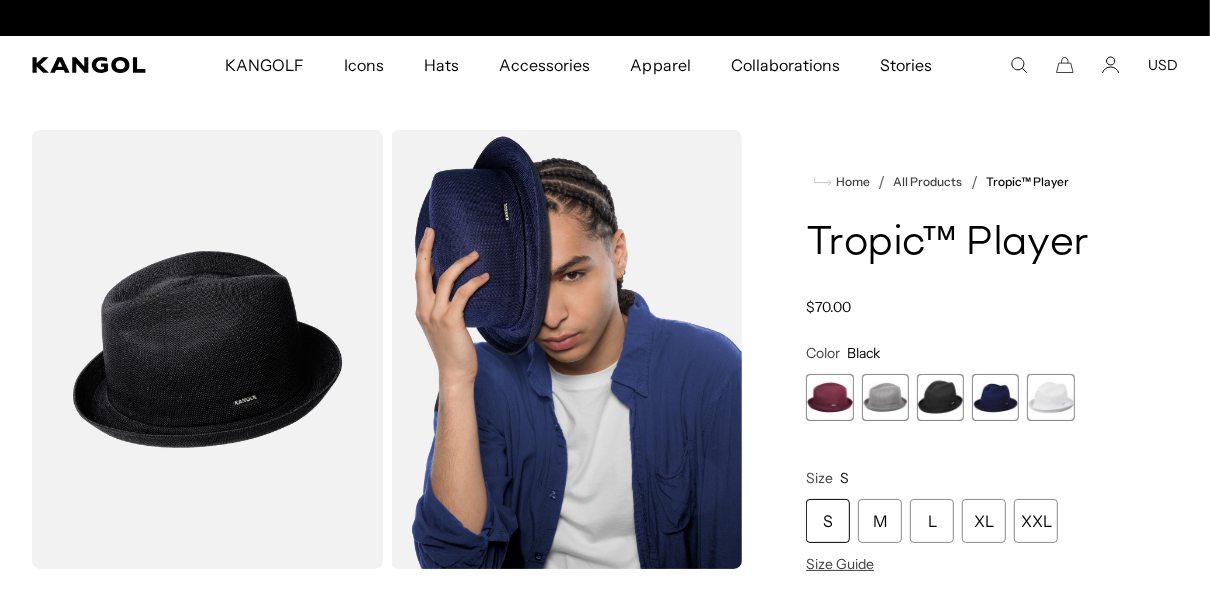 click at bounding box center (995, 397) 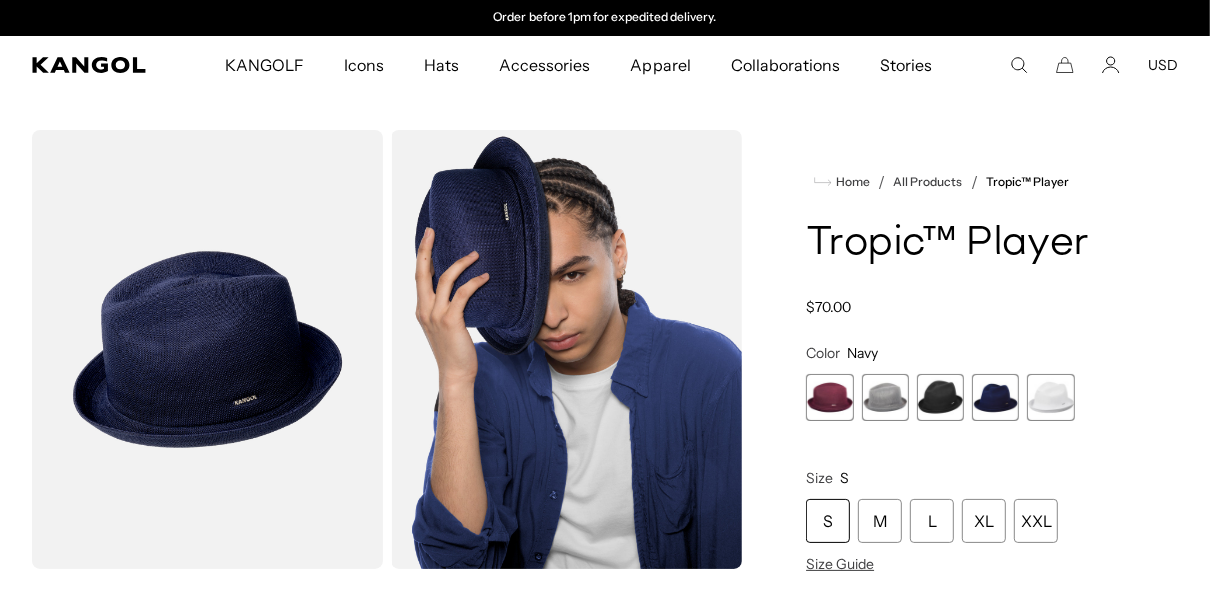 click at bounding box center (1050, 397) 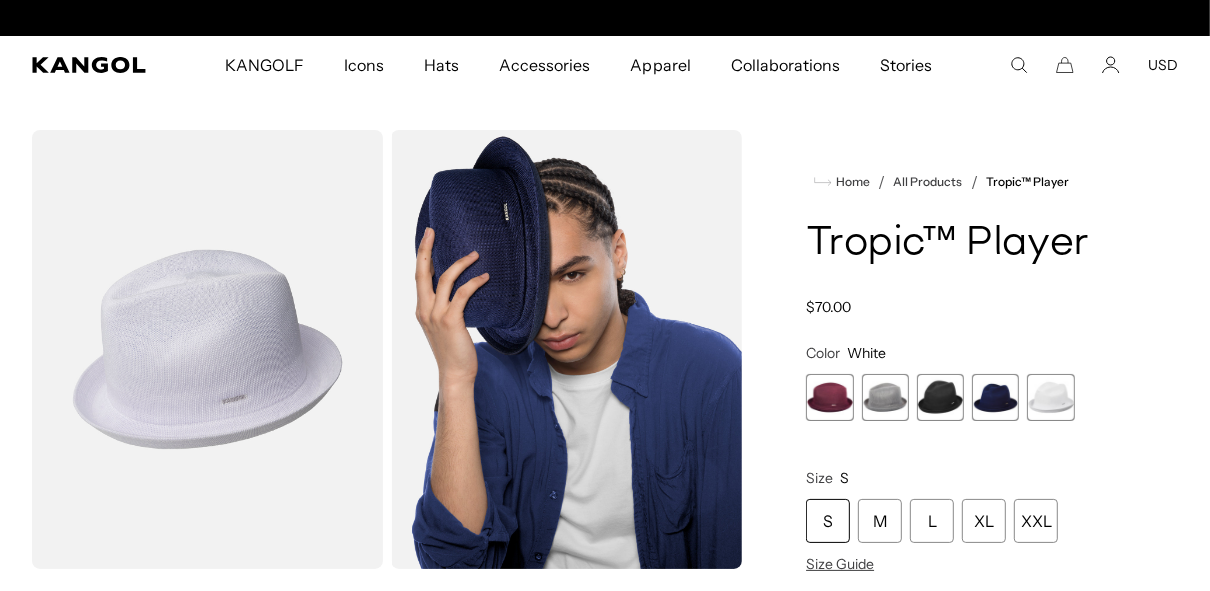 scroll, scrollTop: 0, scrollLeft: 412, axis: horizontal 